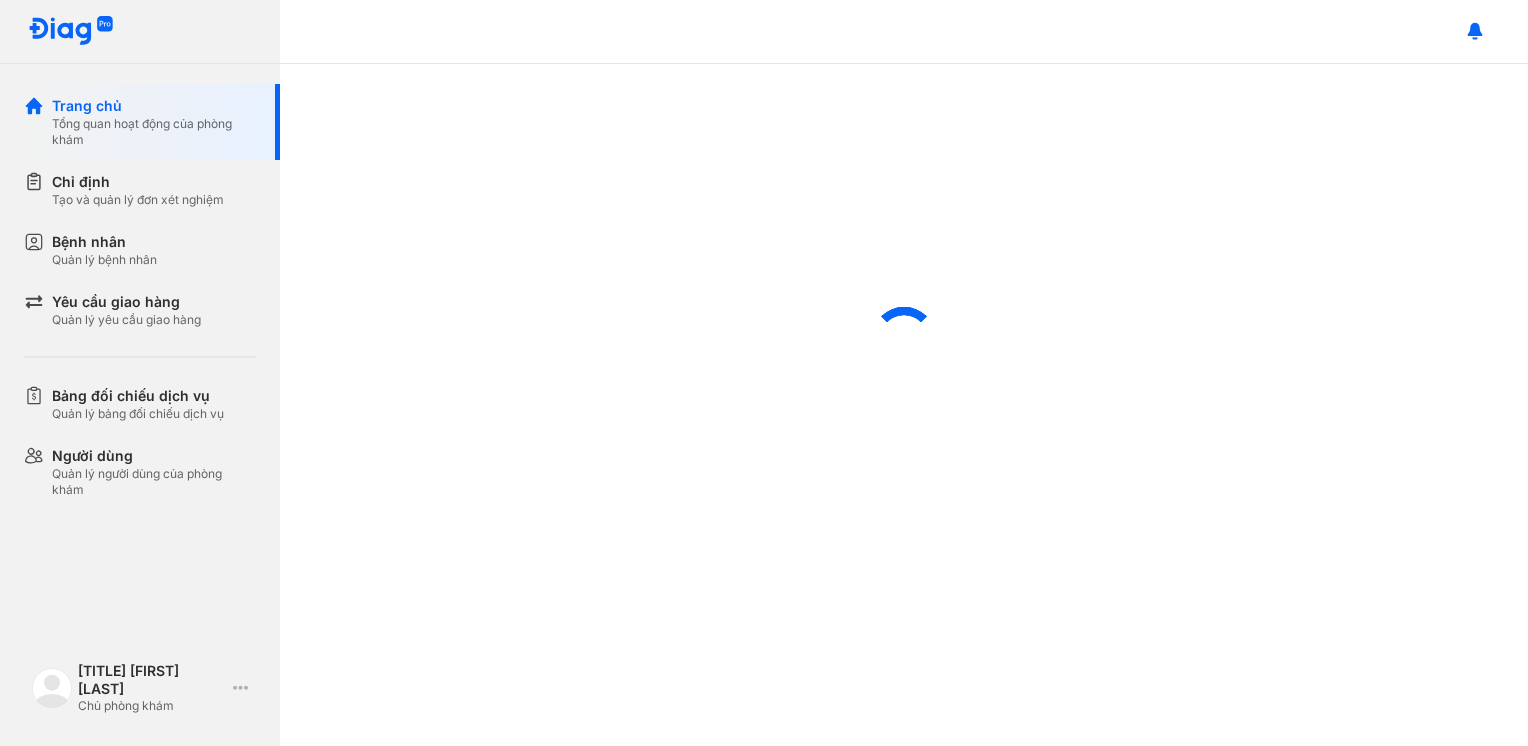 scroll, scrollTop: 0, scrollLeft: 0, axis: both 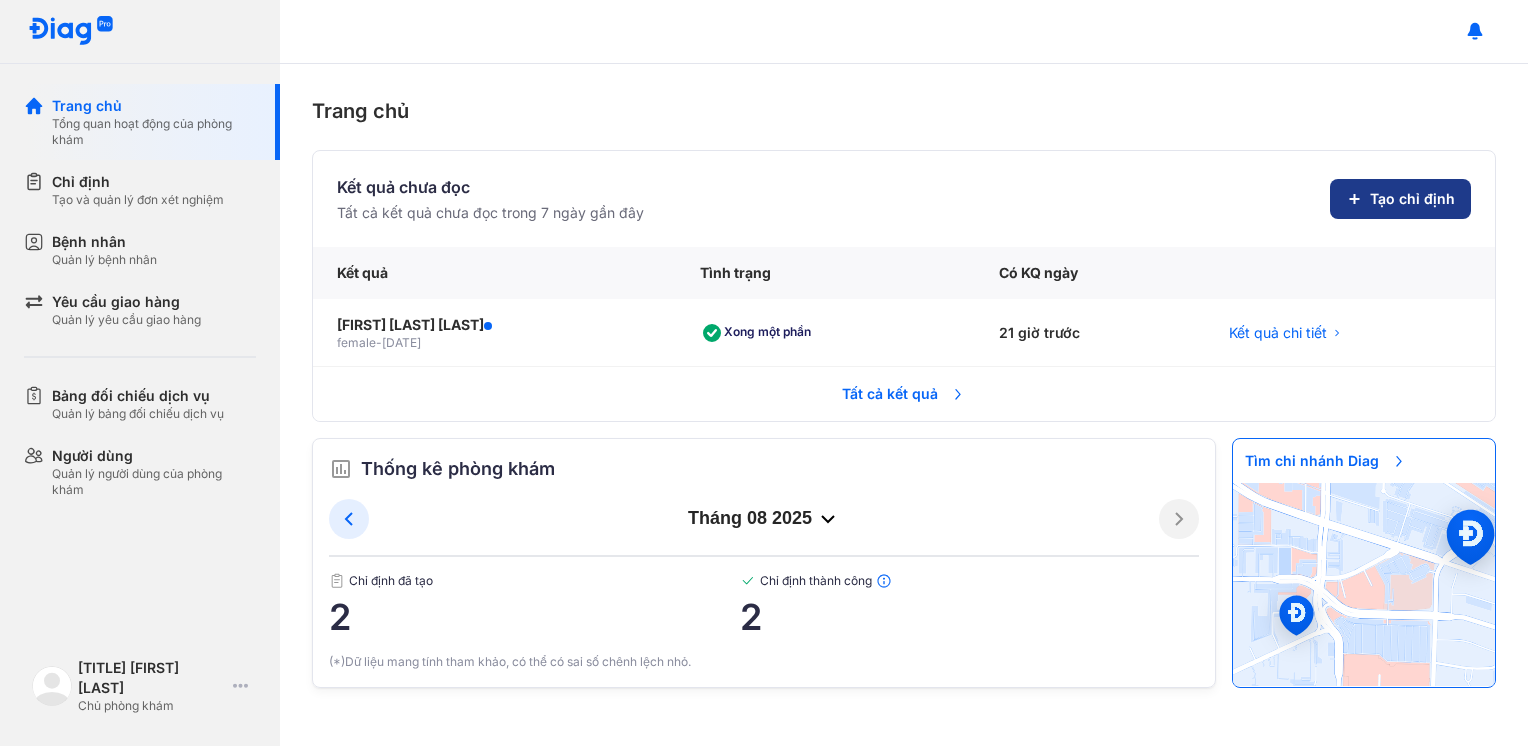 click on "Tạo chỉ định" at bounding box center (1400, 199) 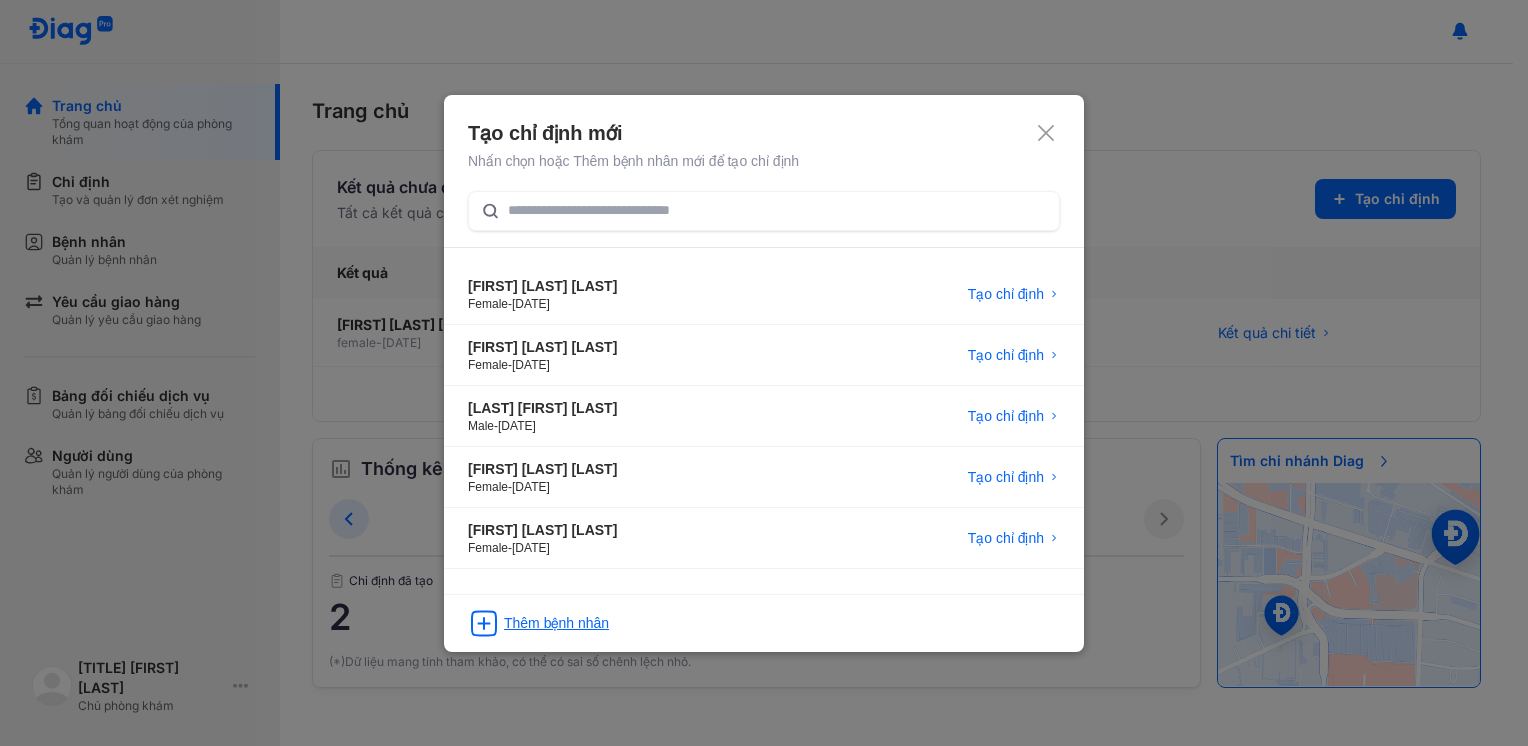 click on "Thêm bệnh nhân" 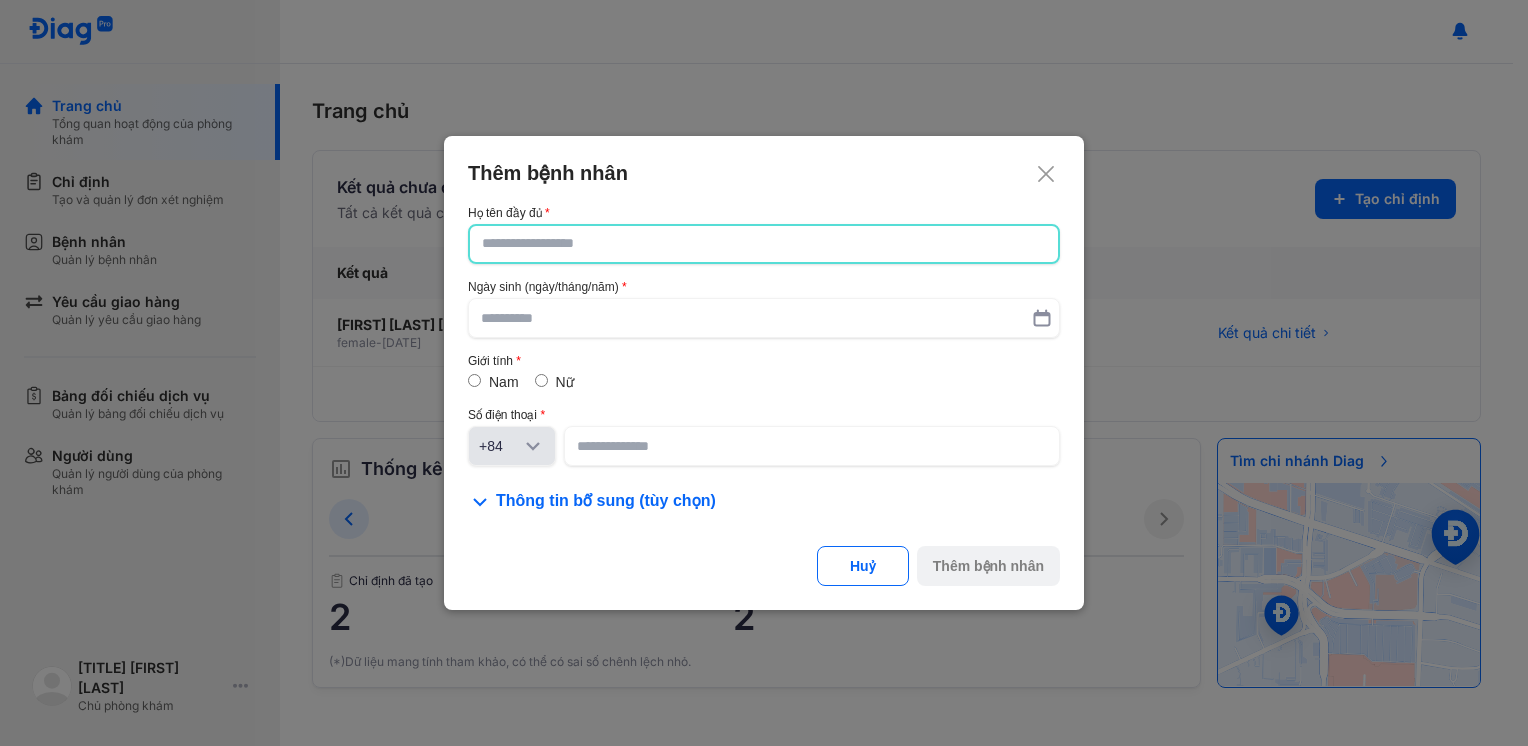 click 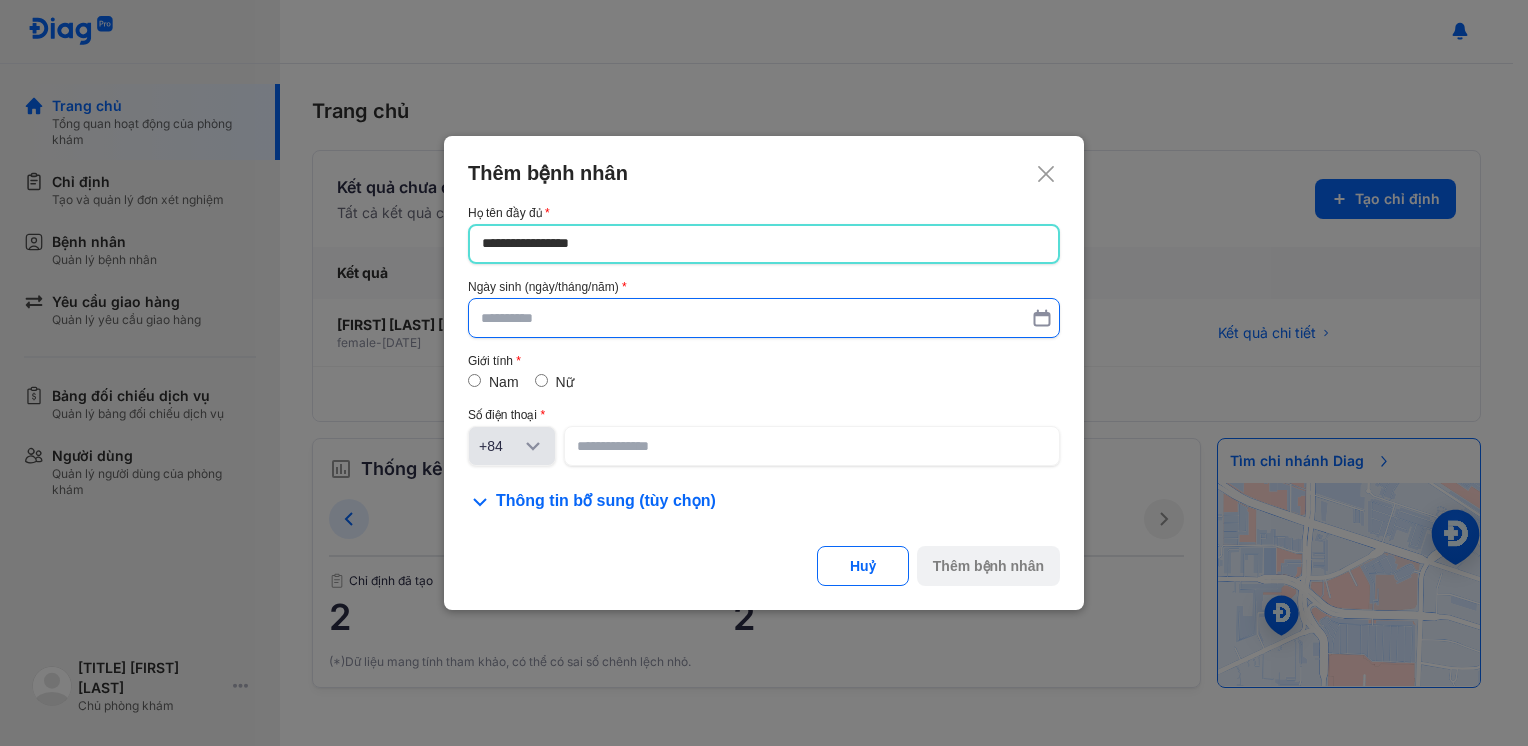 type on "**********" 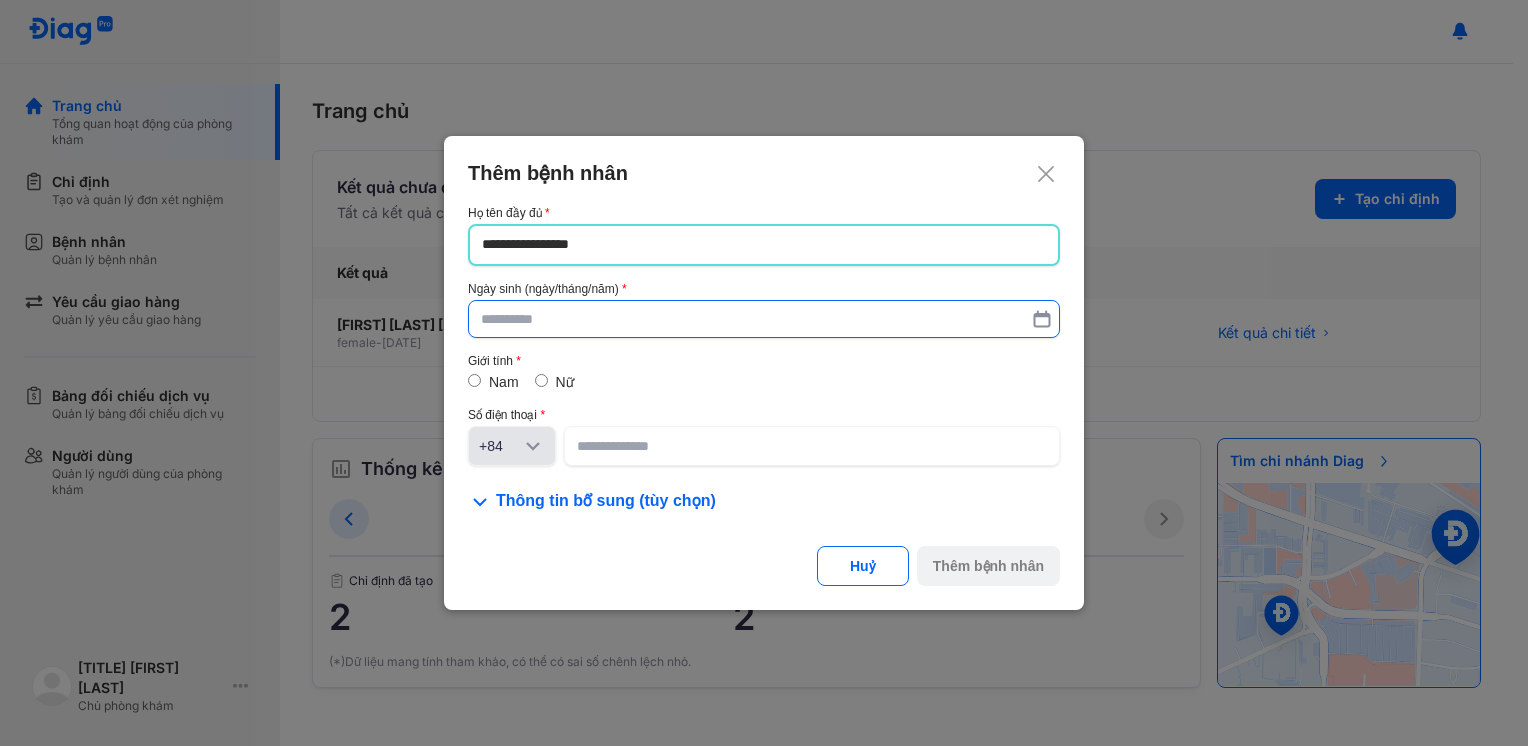 click at bounding box center [764, 319] 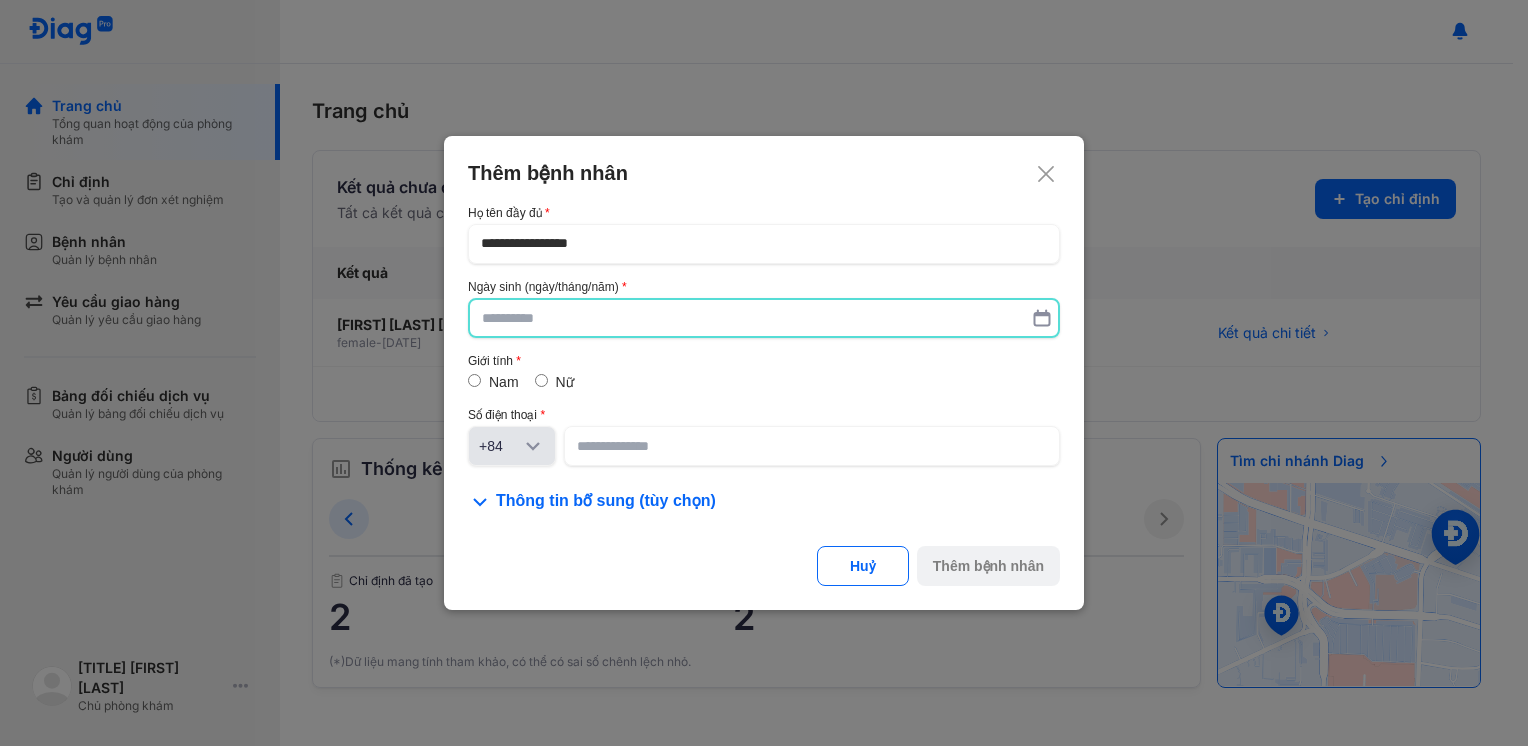 click at bounding box center [764, 318] 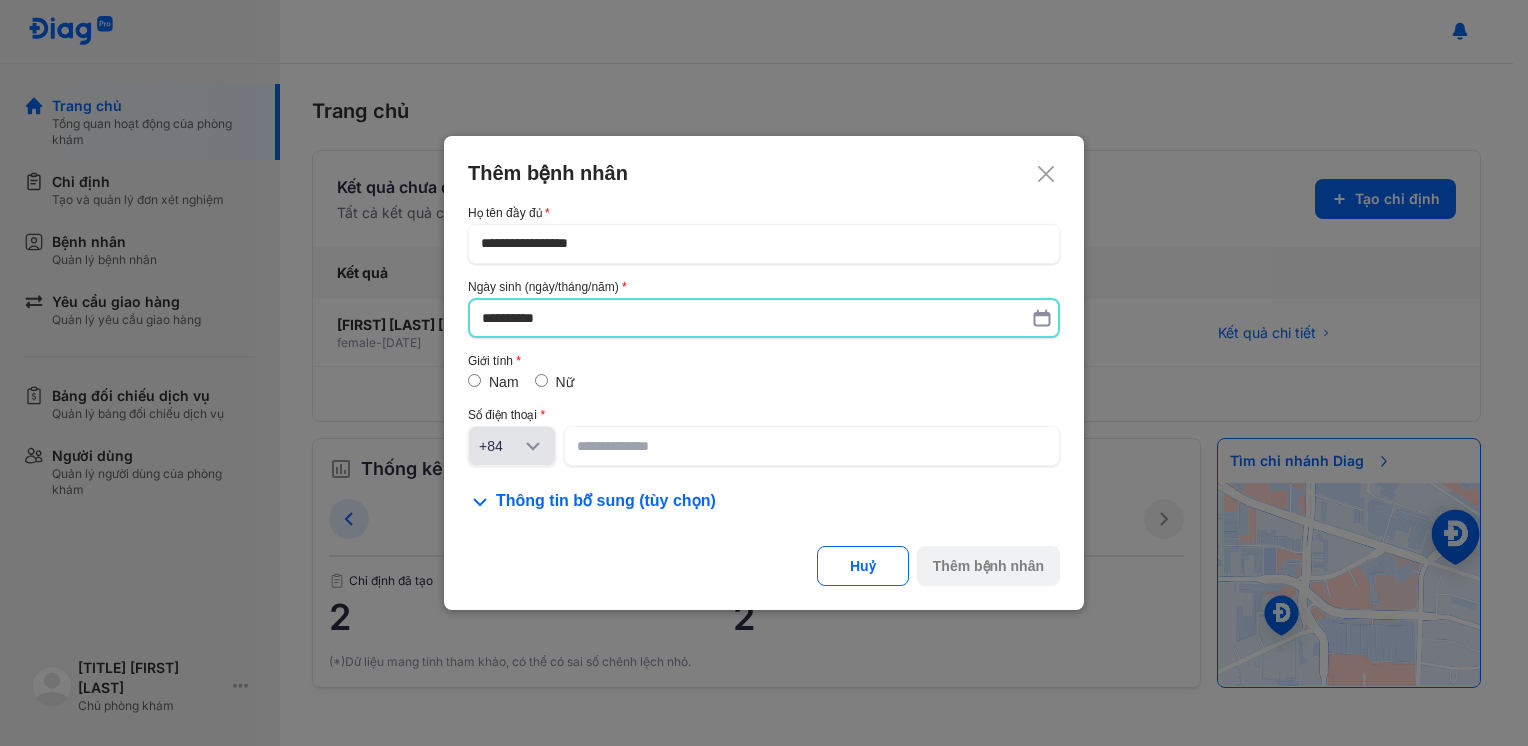 type on "**********" 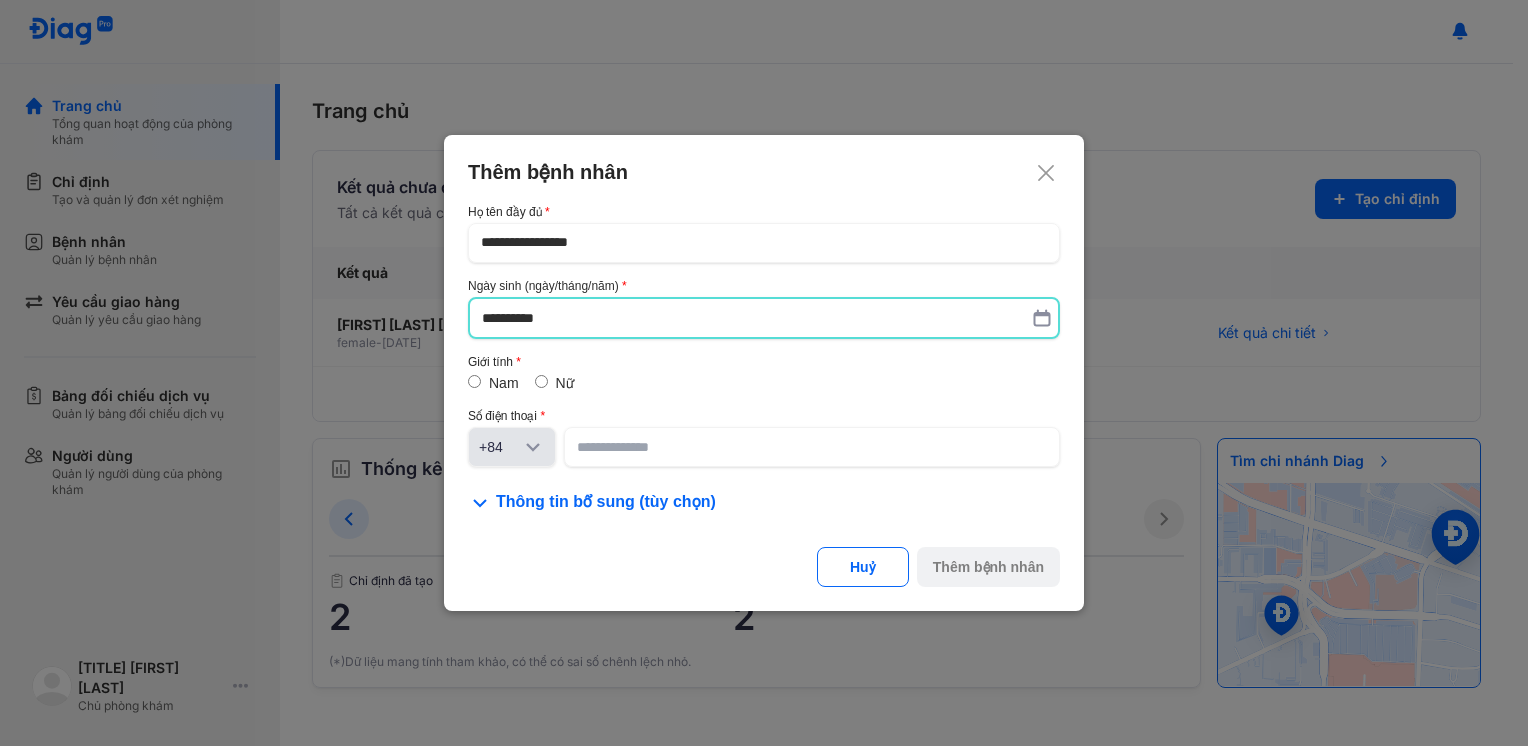 drag, startPoint x: 572, startPoint y: 378, endPoint x: 581, endPoint y: 403, distance: 26.57066 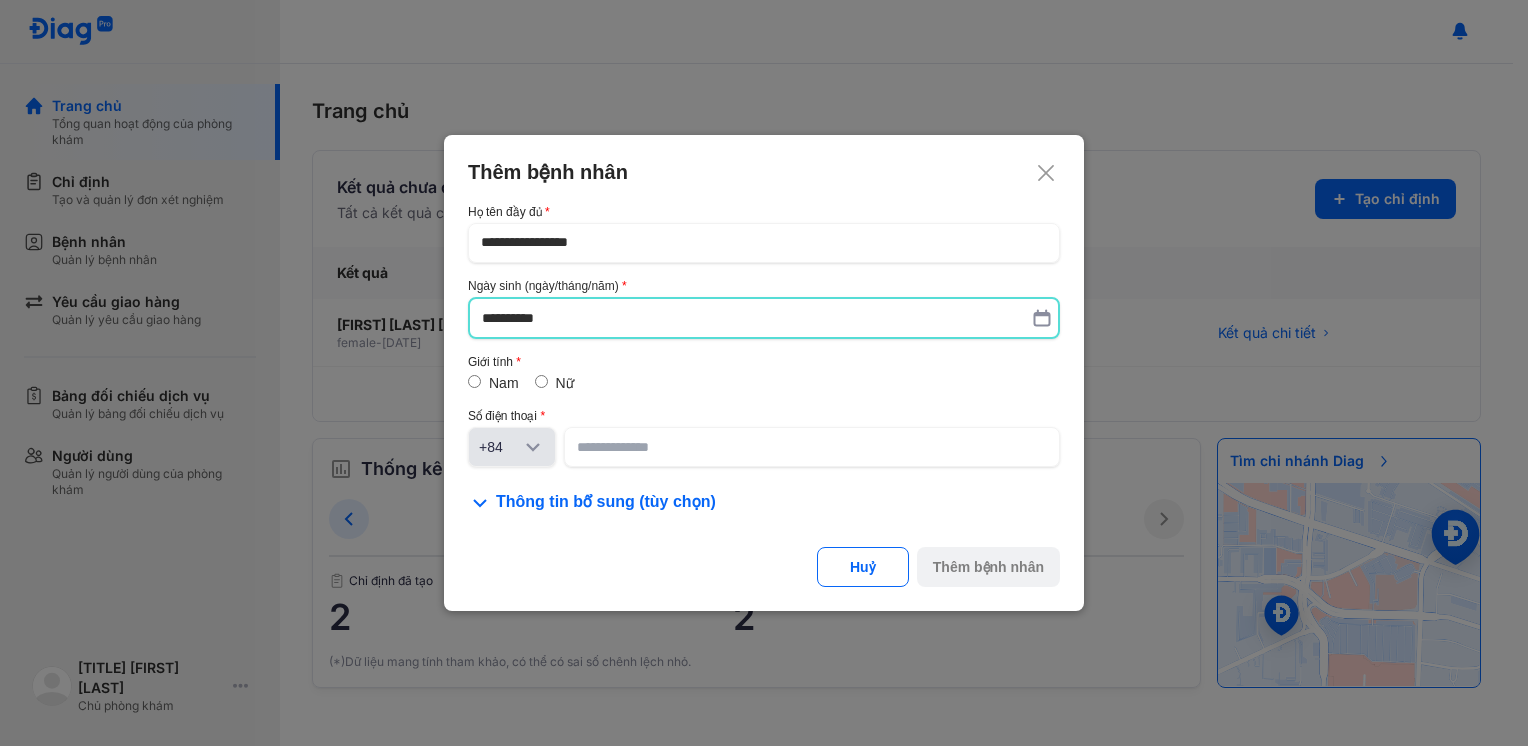 click on "Nữ" at bounding box center (565, 383) 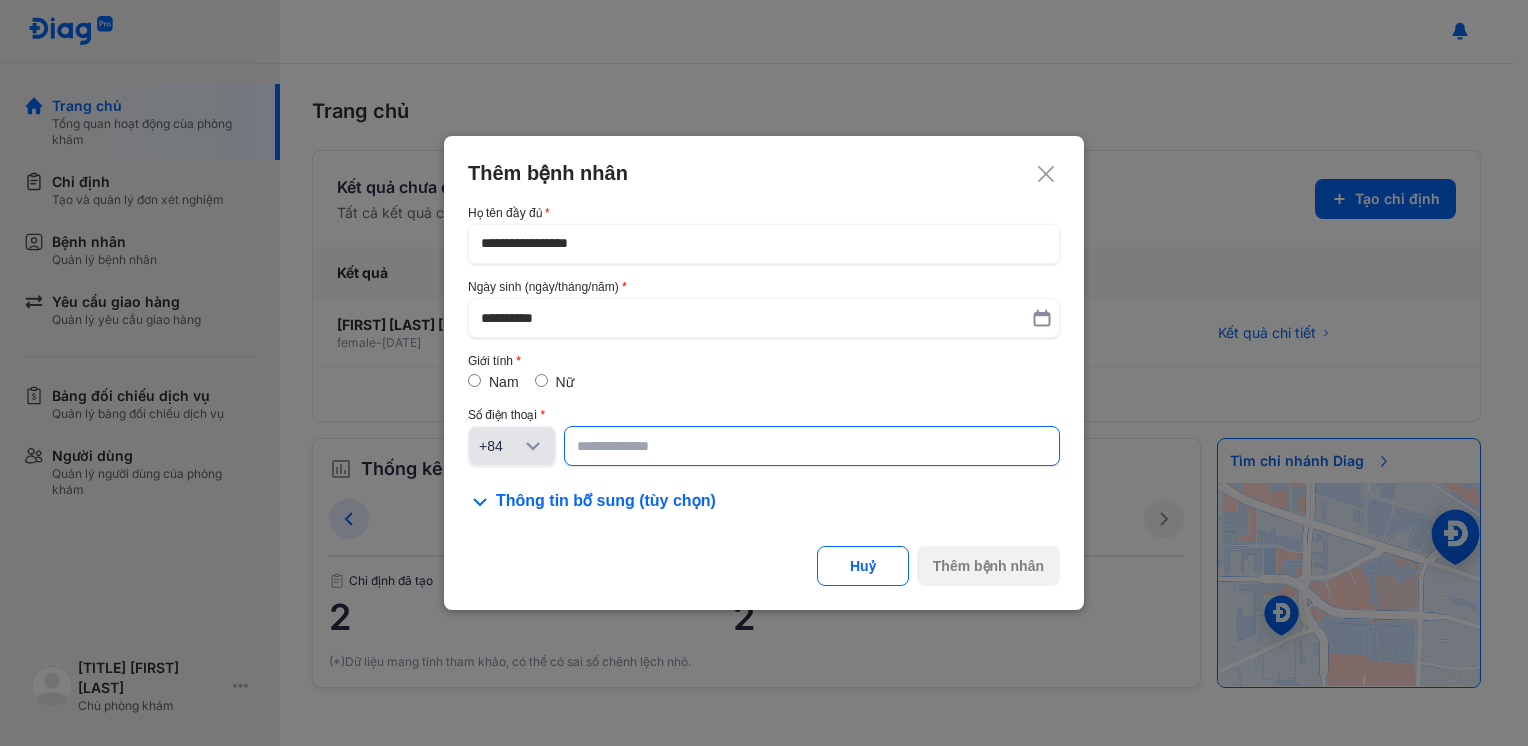 click 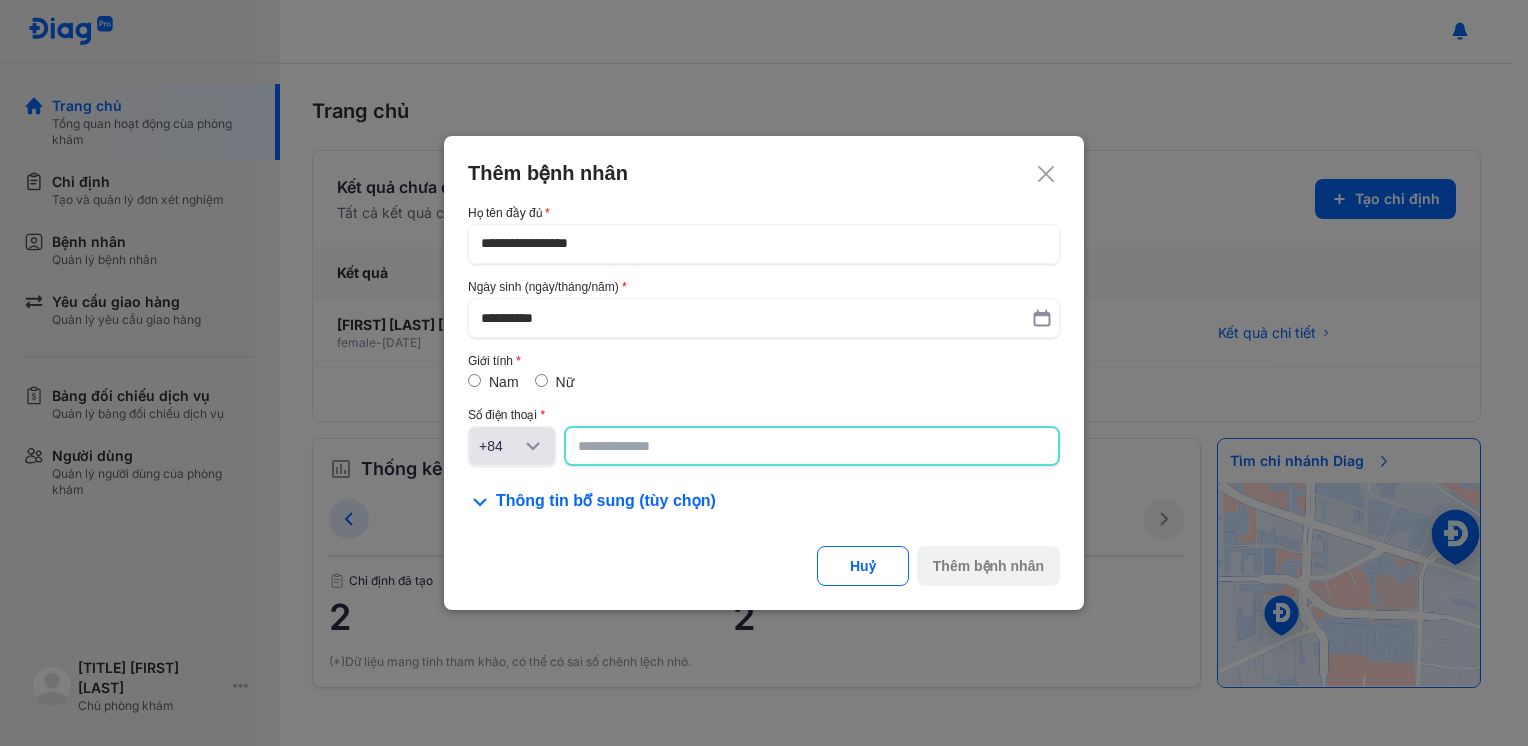 click 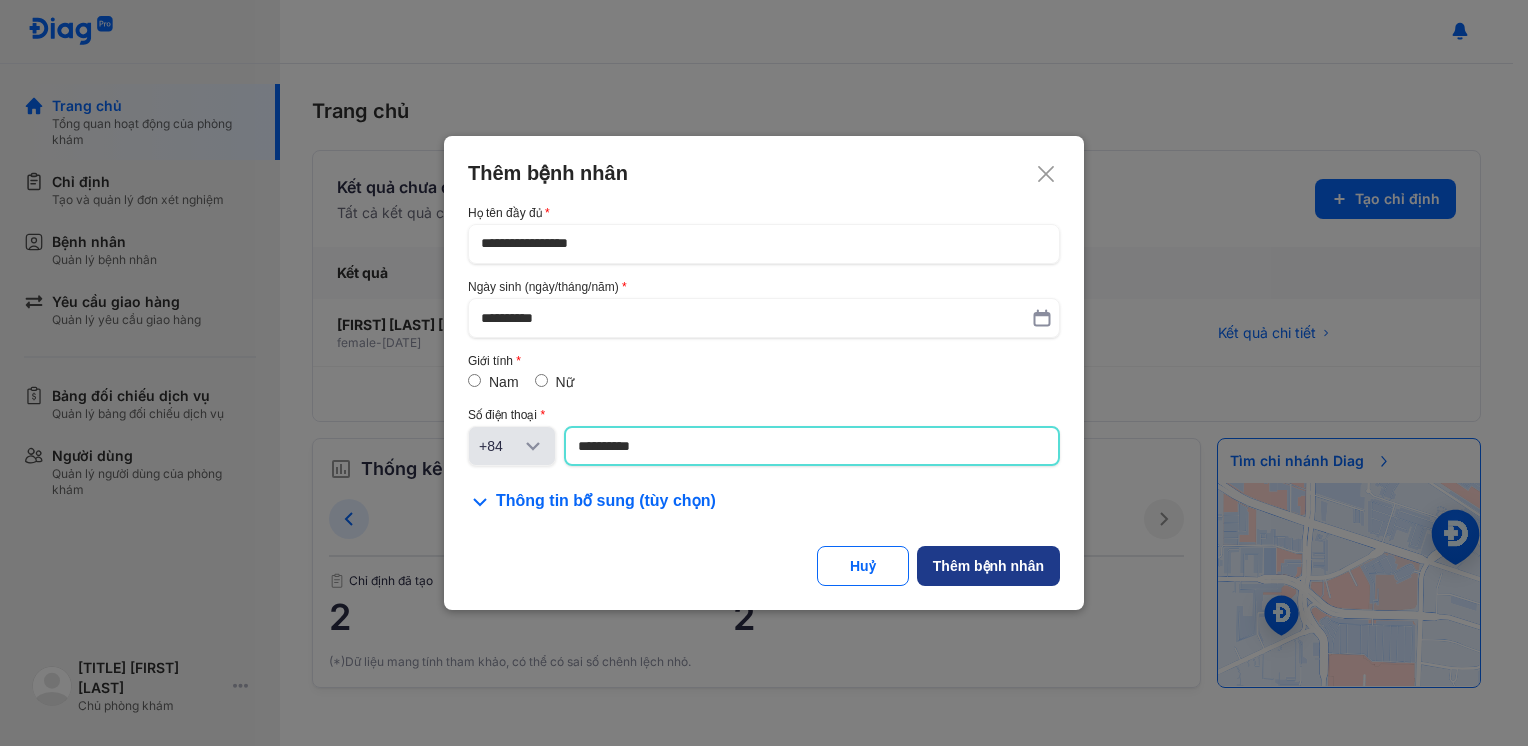 type on "**********" 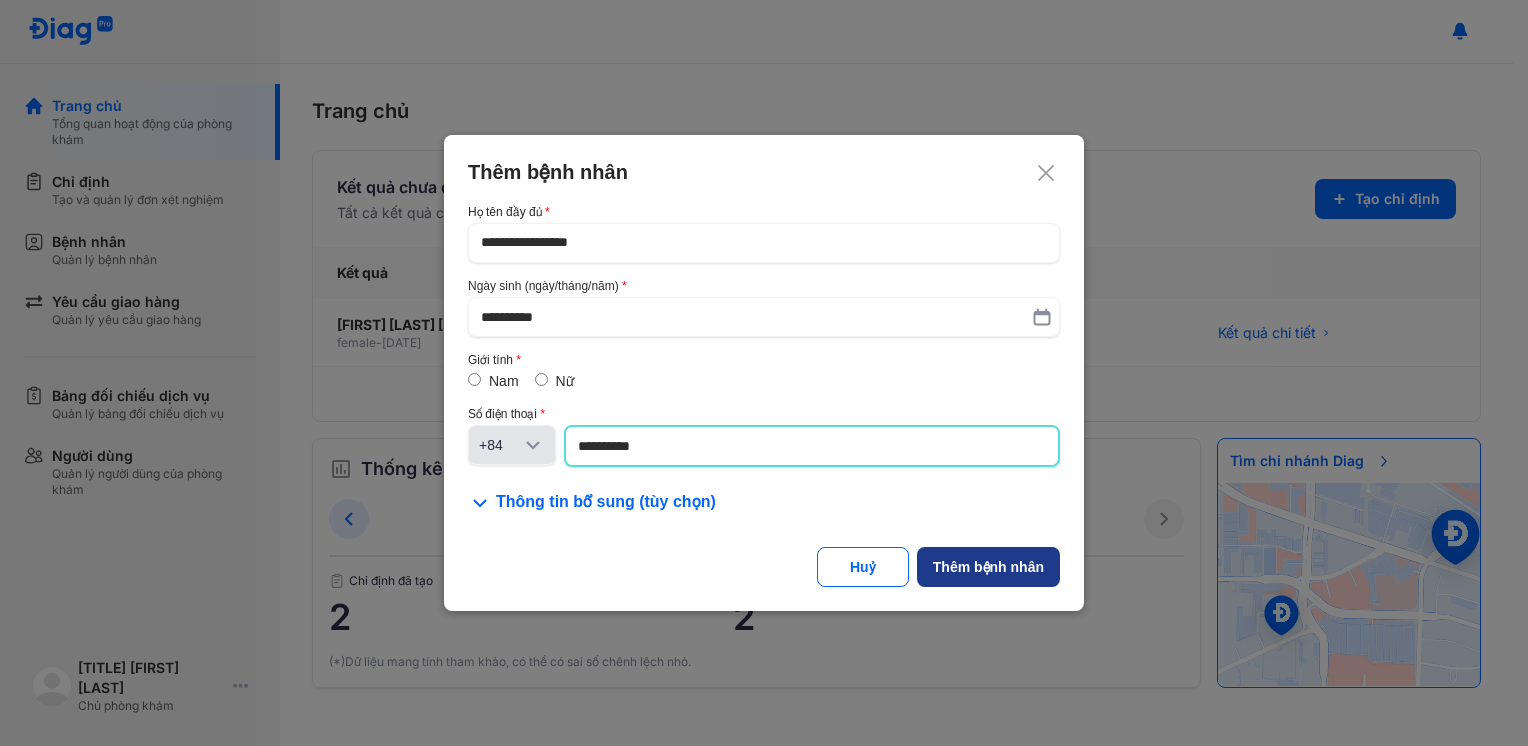 click on "Thêm bệnh nhân" 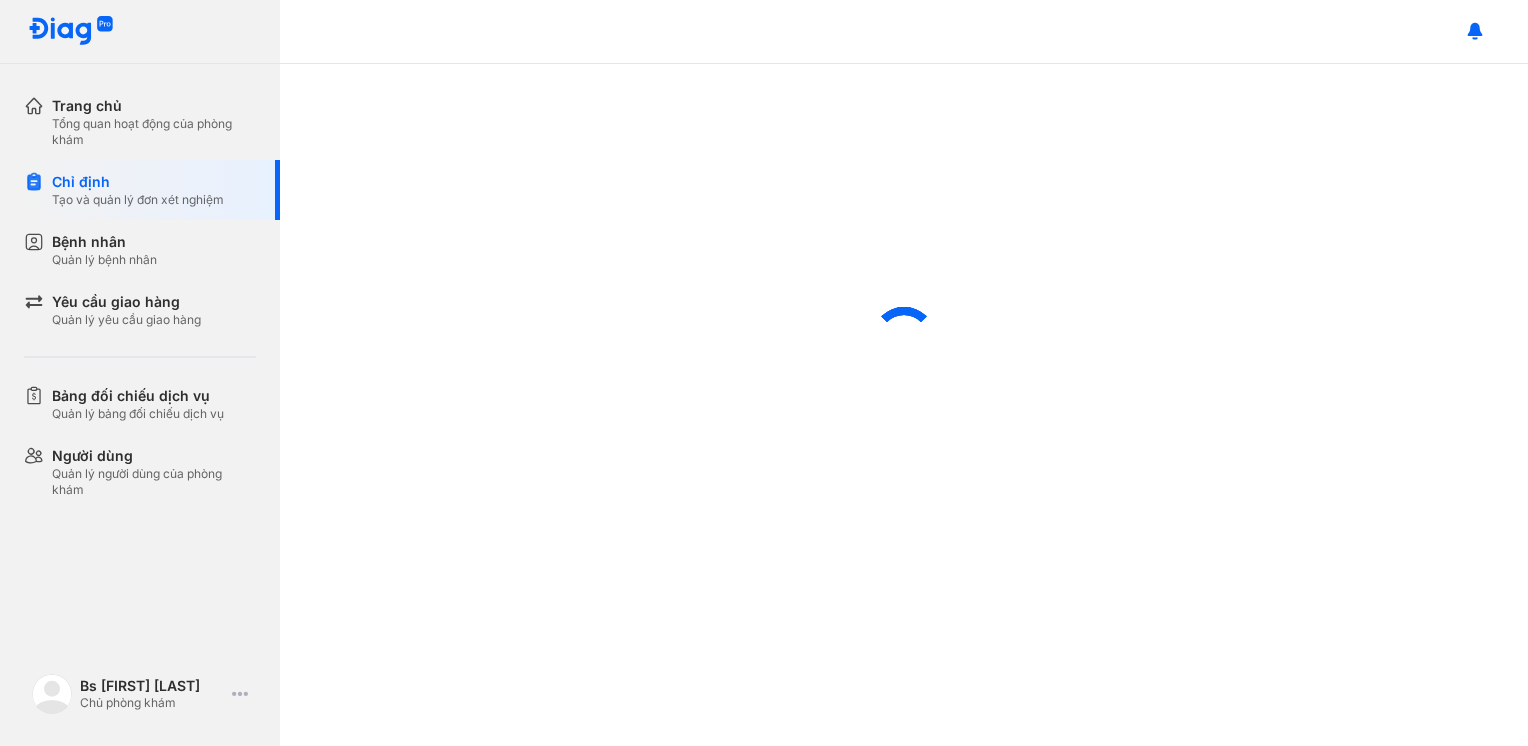 scroll, scrollTop: 0, scrollLeft: 0, axis: both 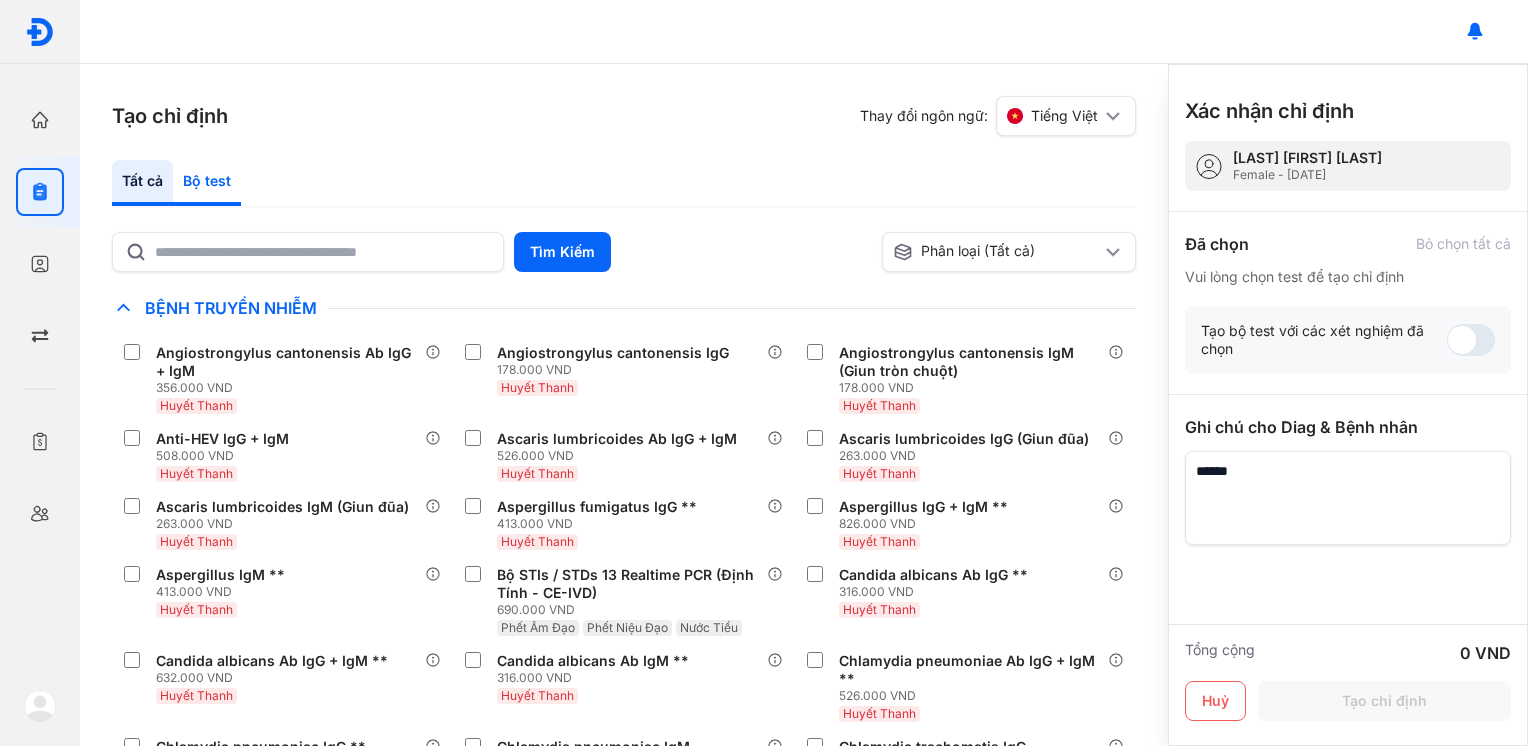click on "Bộ test" 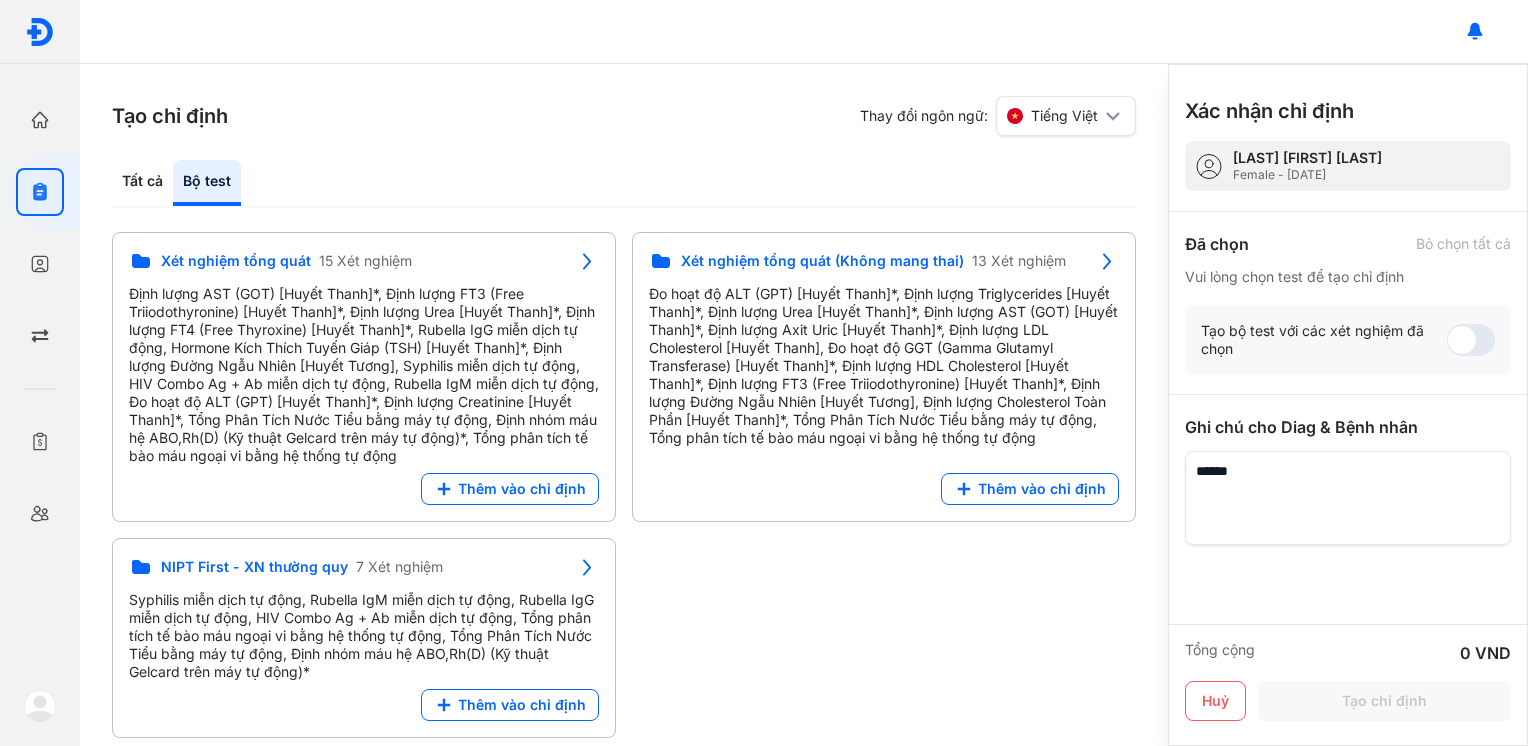 click on "Tất cả Bộ test" at bounding box center (624, 184) 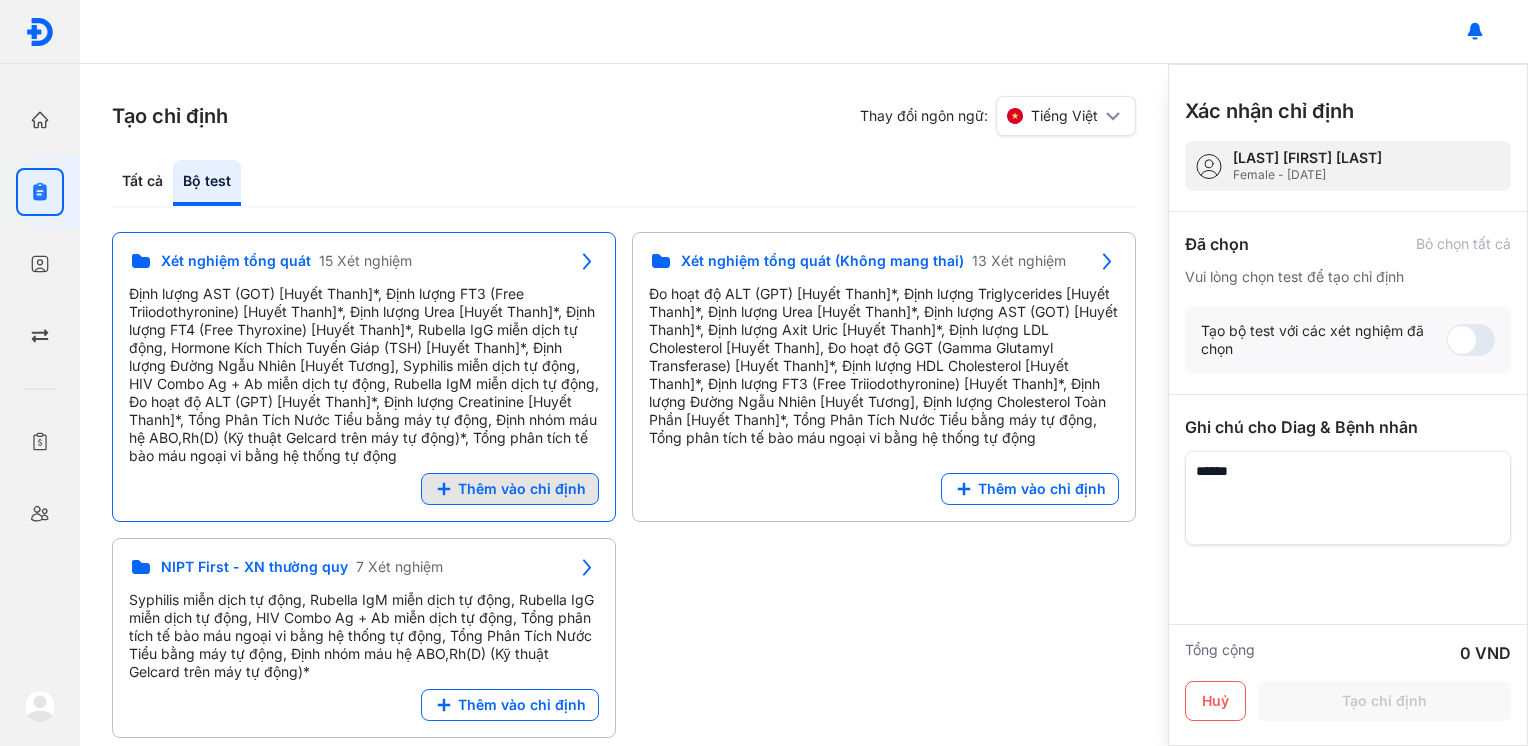 click on "Thêm vào chỉ định" 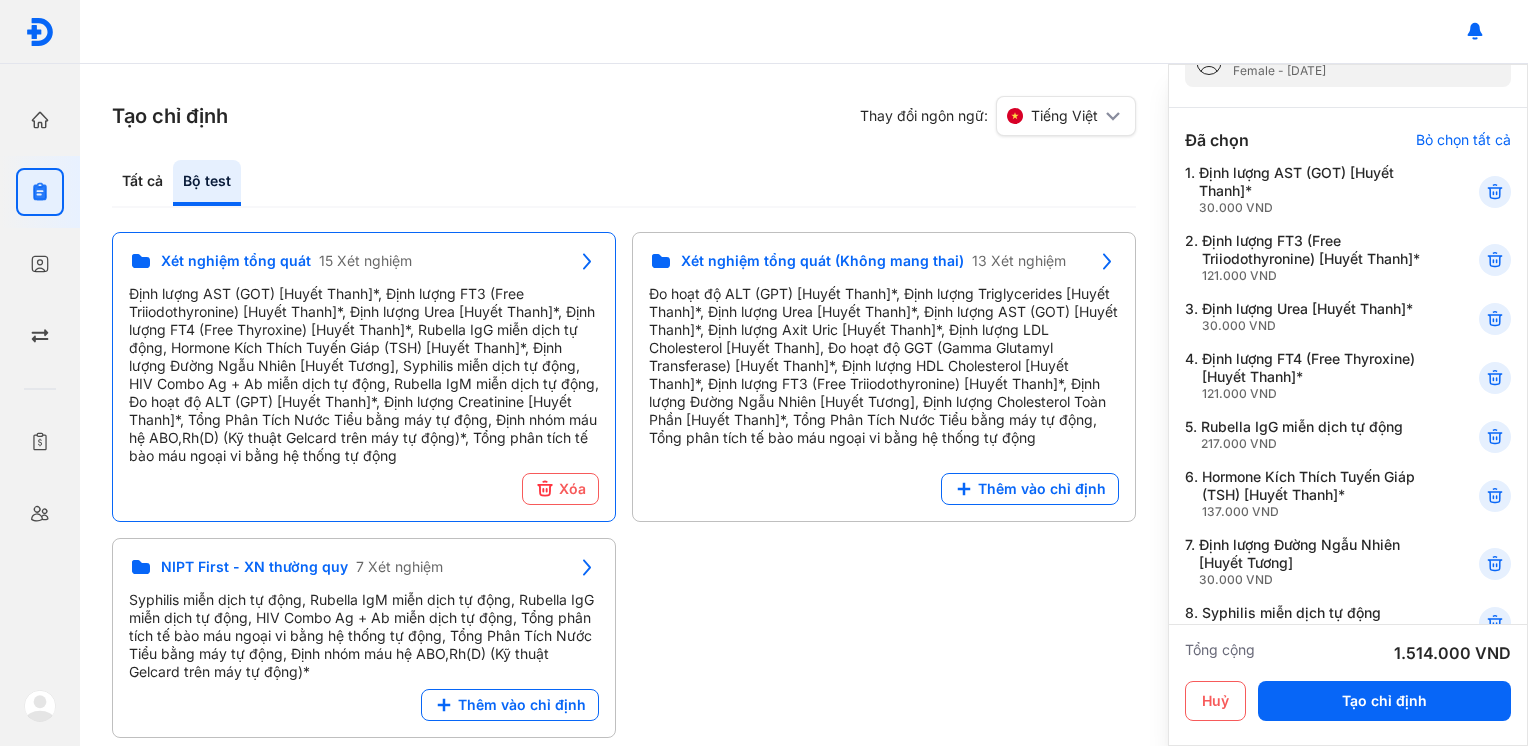 scroll, scrollTop: 0, scrollLeft: 0, axis: both 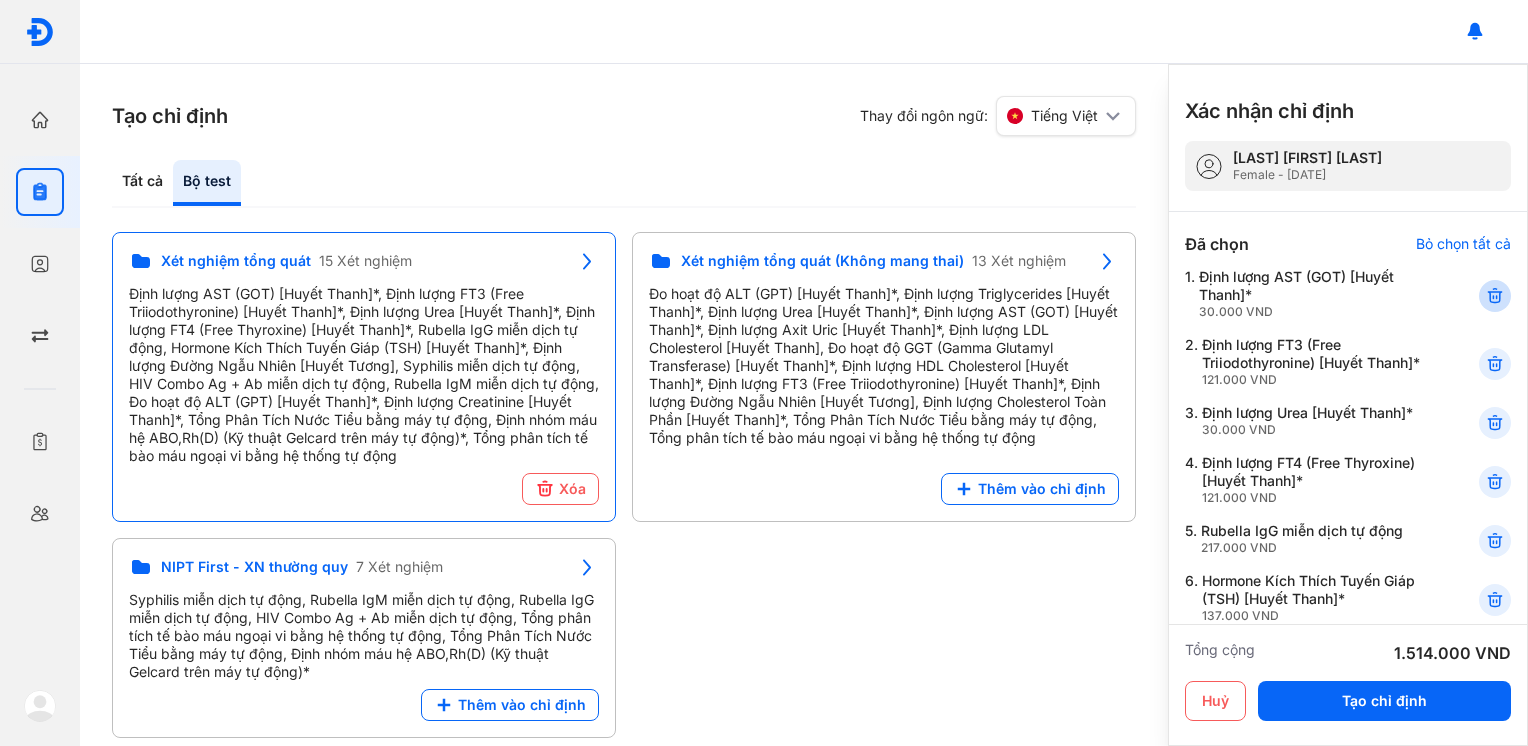 click 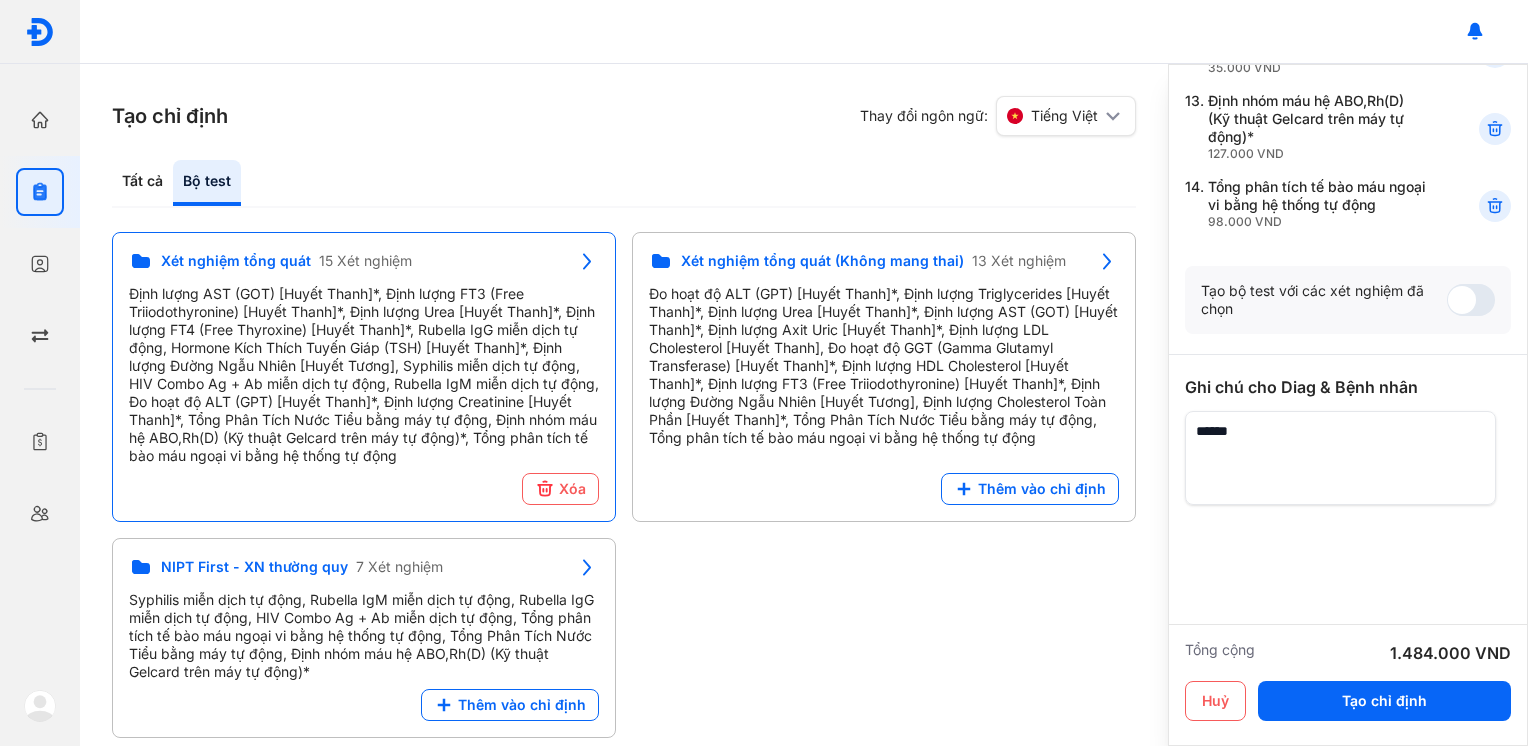 scroll, scrollTop: 918, scrollLeft: 0, axis: vertical 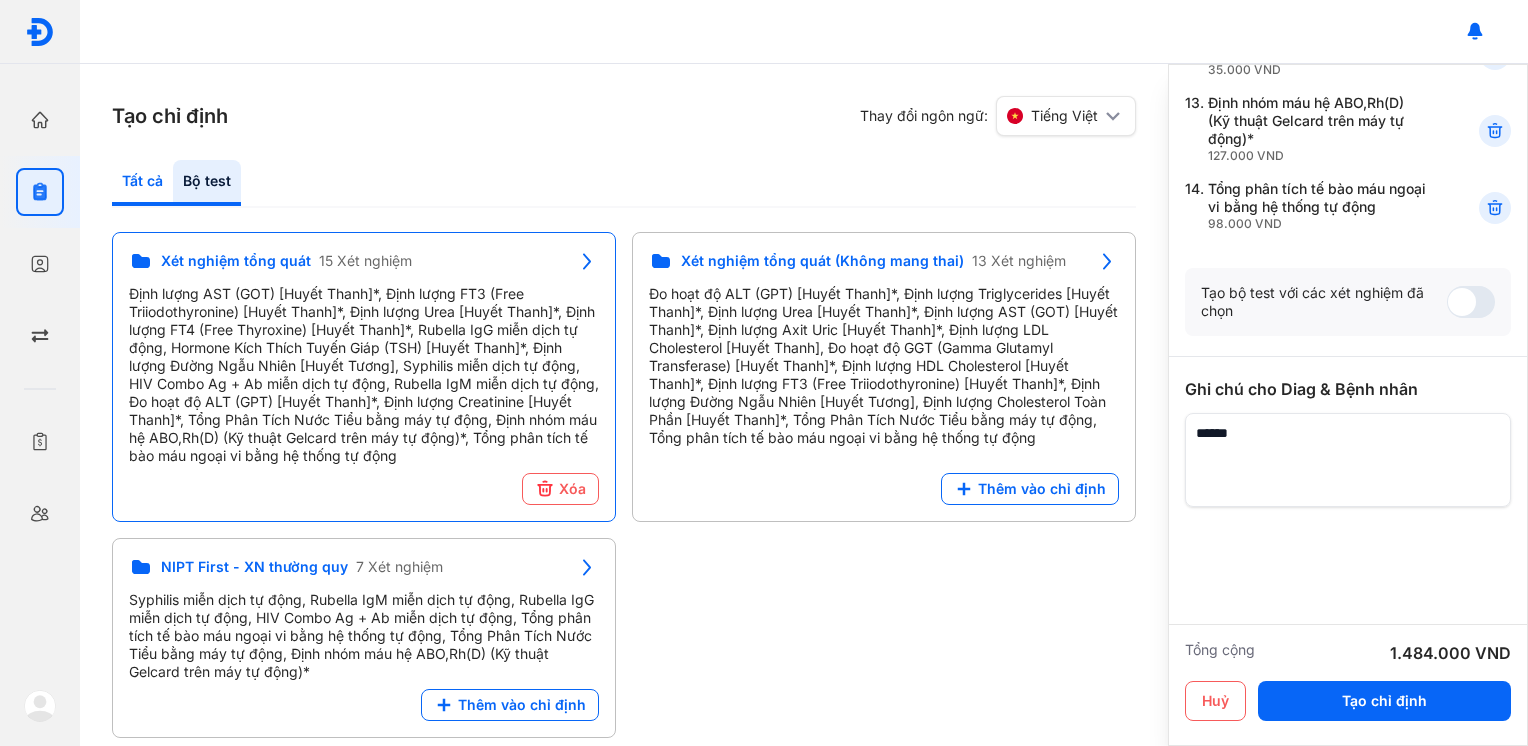 click on "Tất cả" 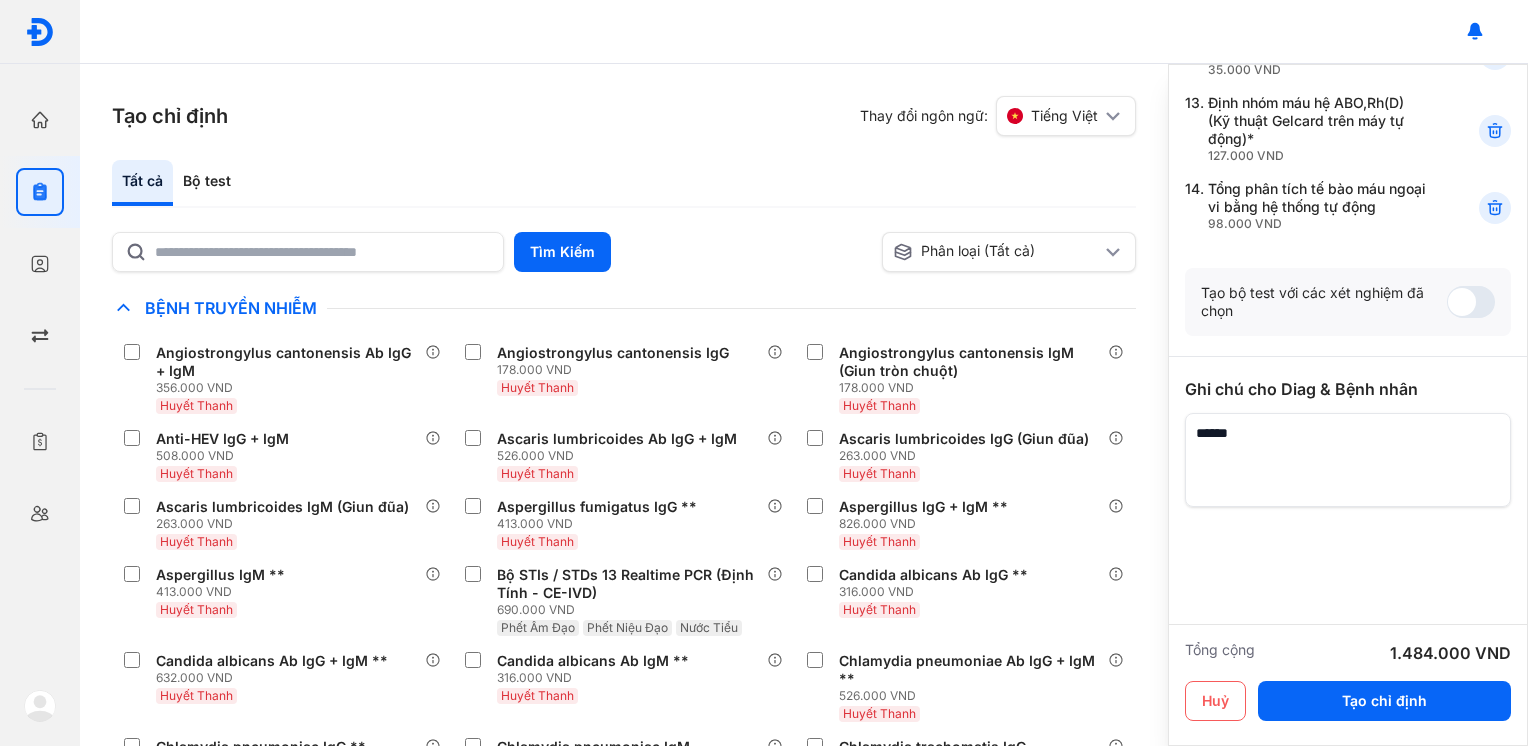 click on "Tất cả" 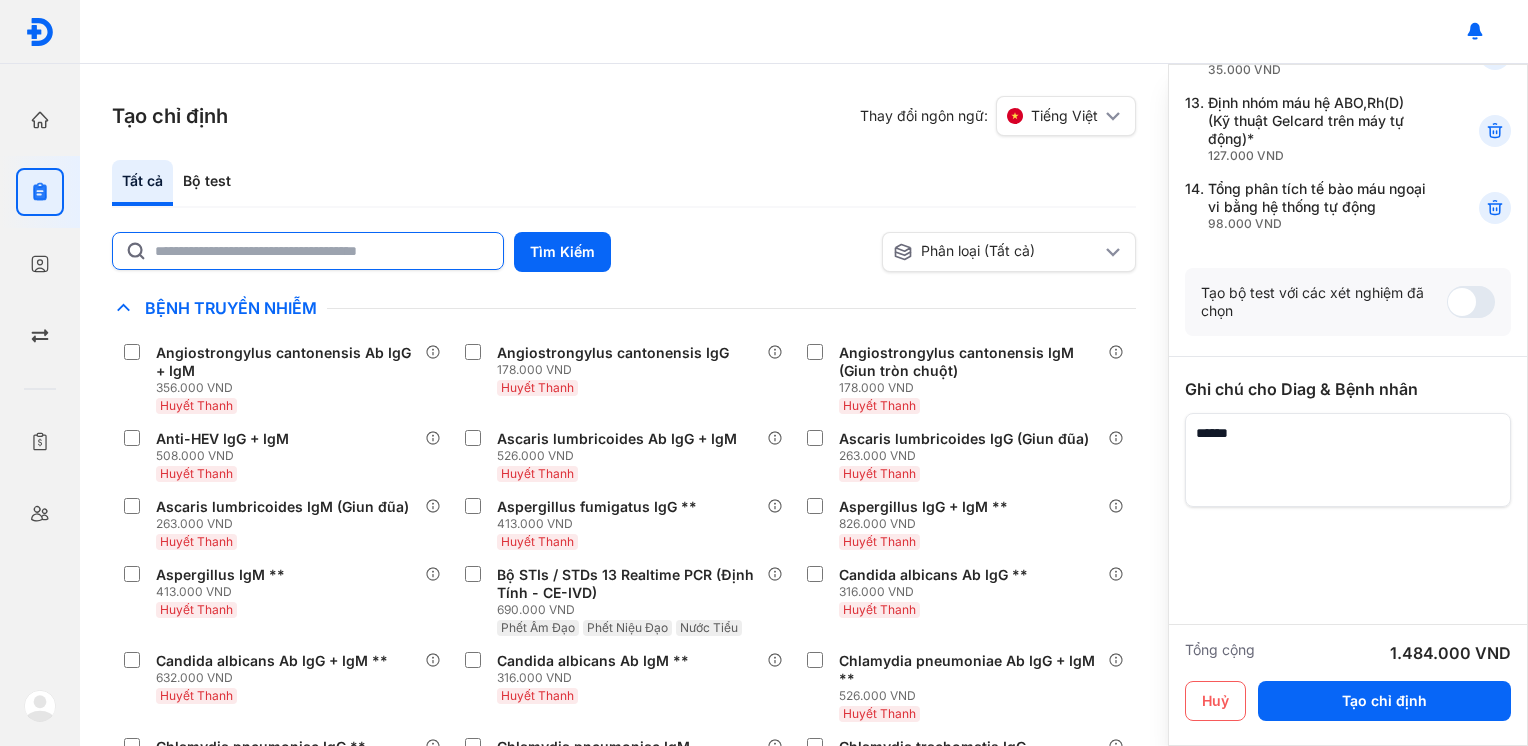 click 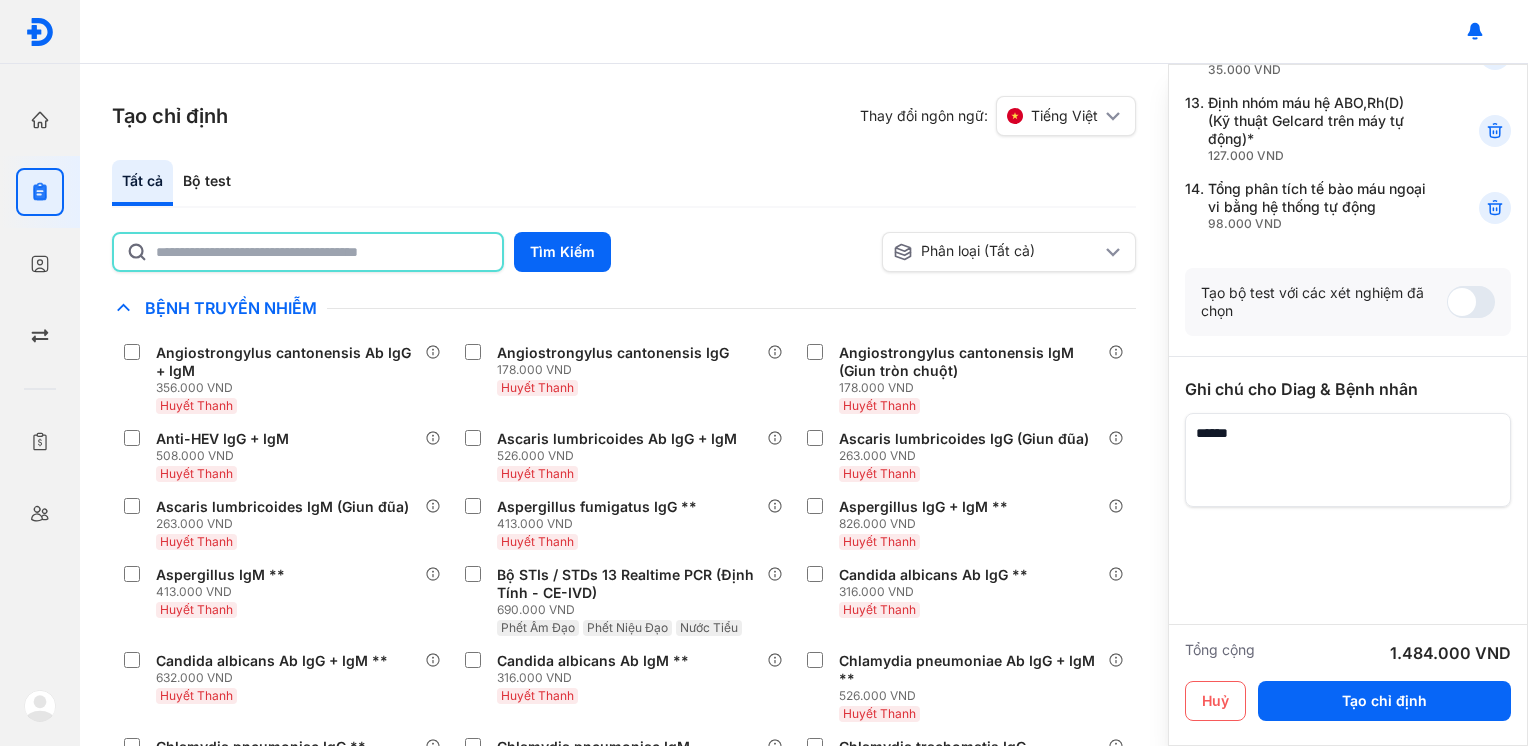 click 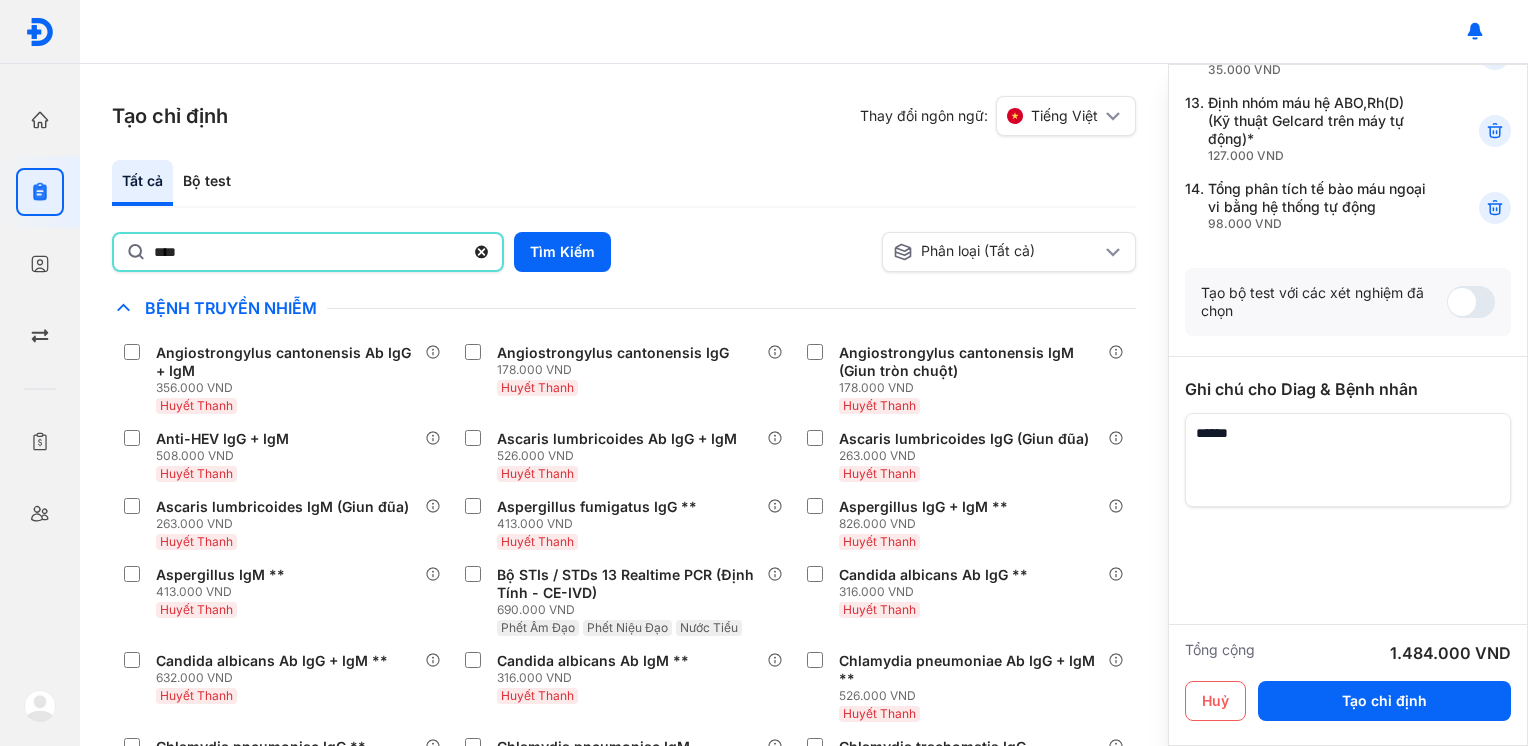 type on "****" 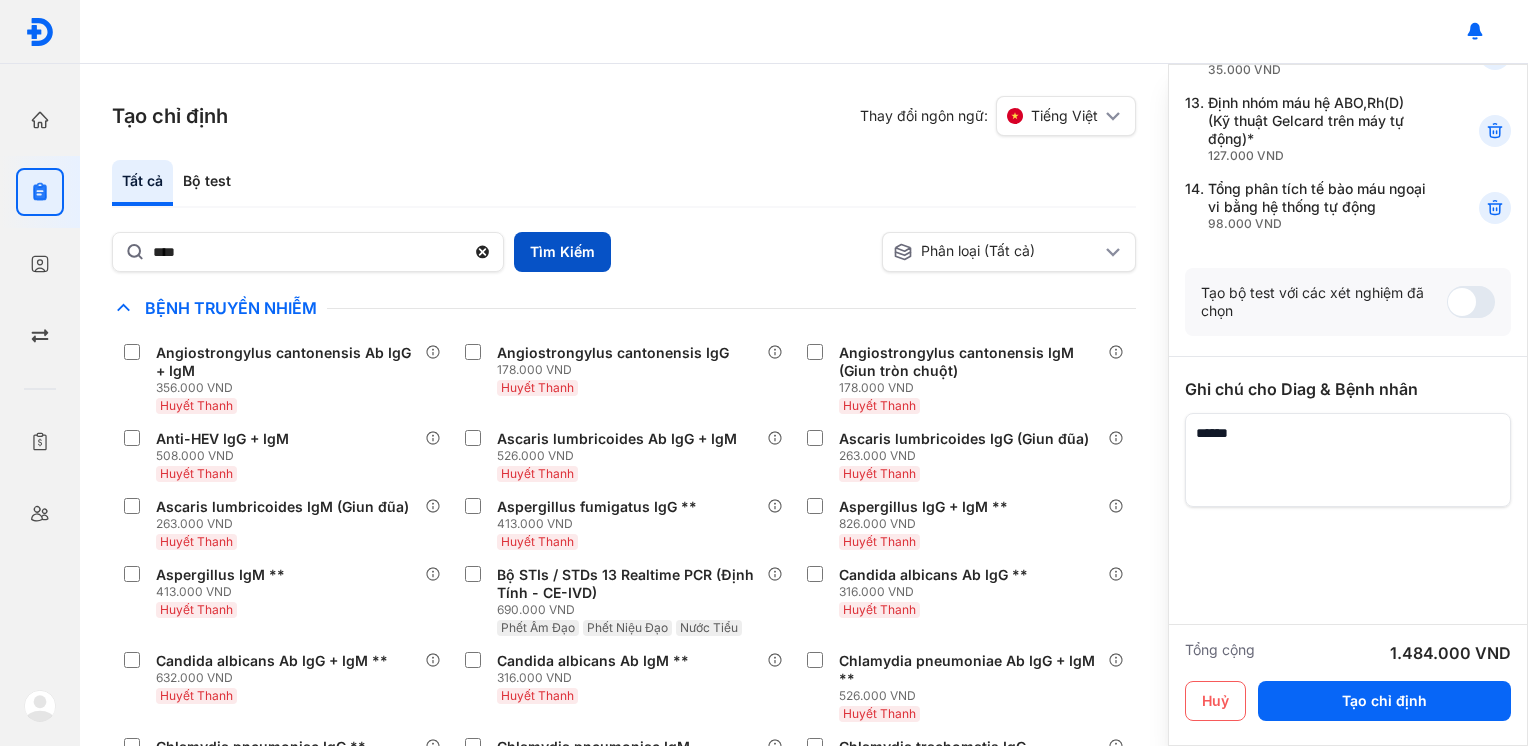 drag, startPoint x: 593, startPoint y: 226, endPoint x: 592, endPoint y: 240, distance: 14.035668 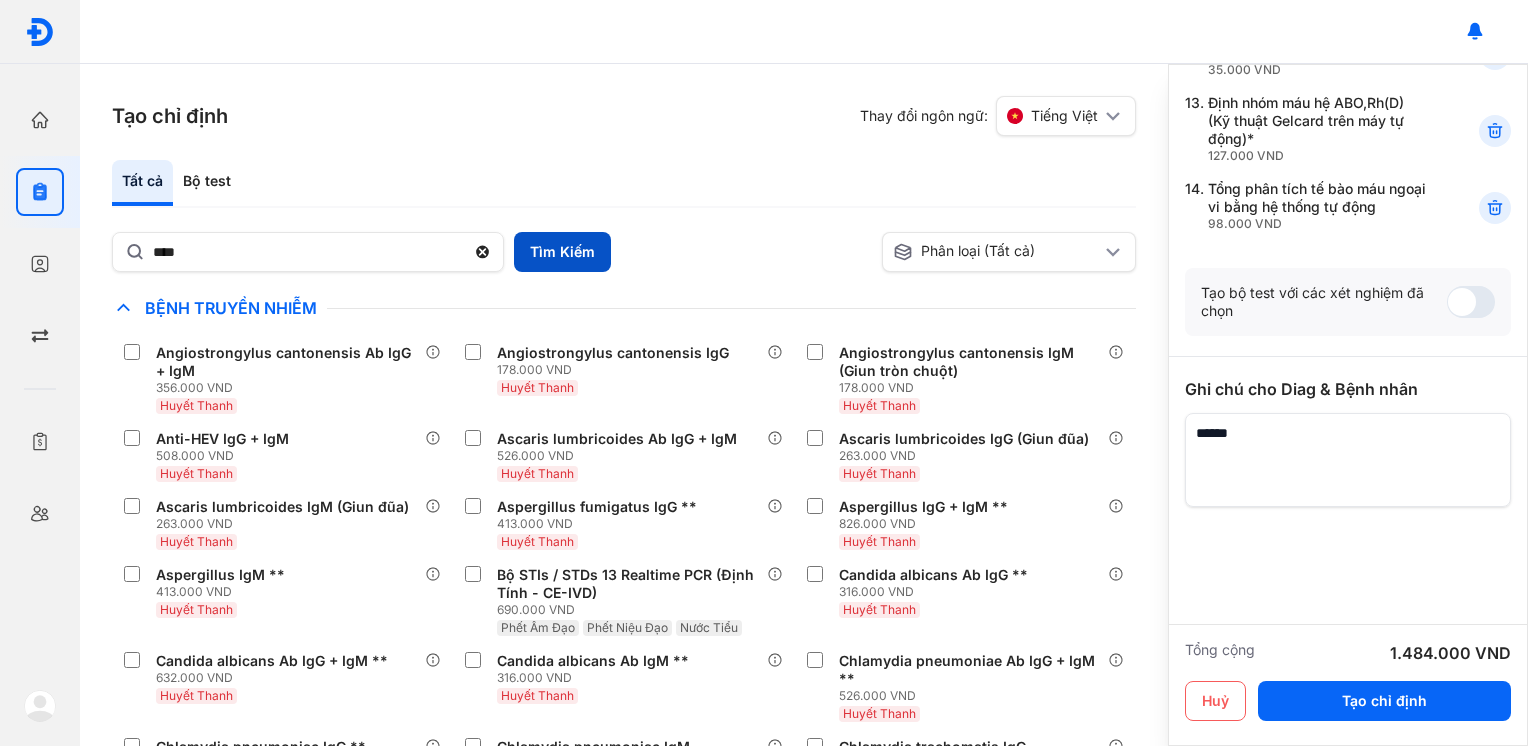 click on "Tìm Kiếm" at bounding box center (562, 252) 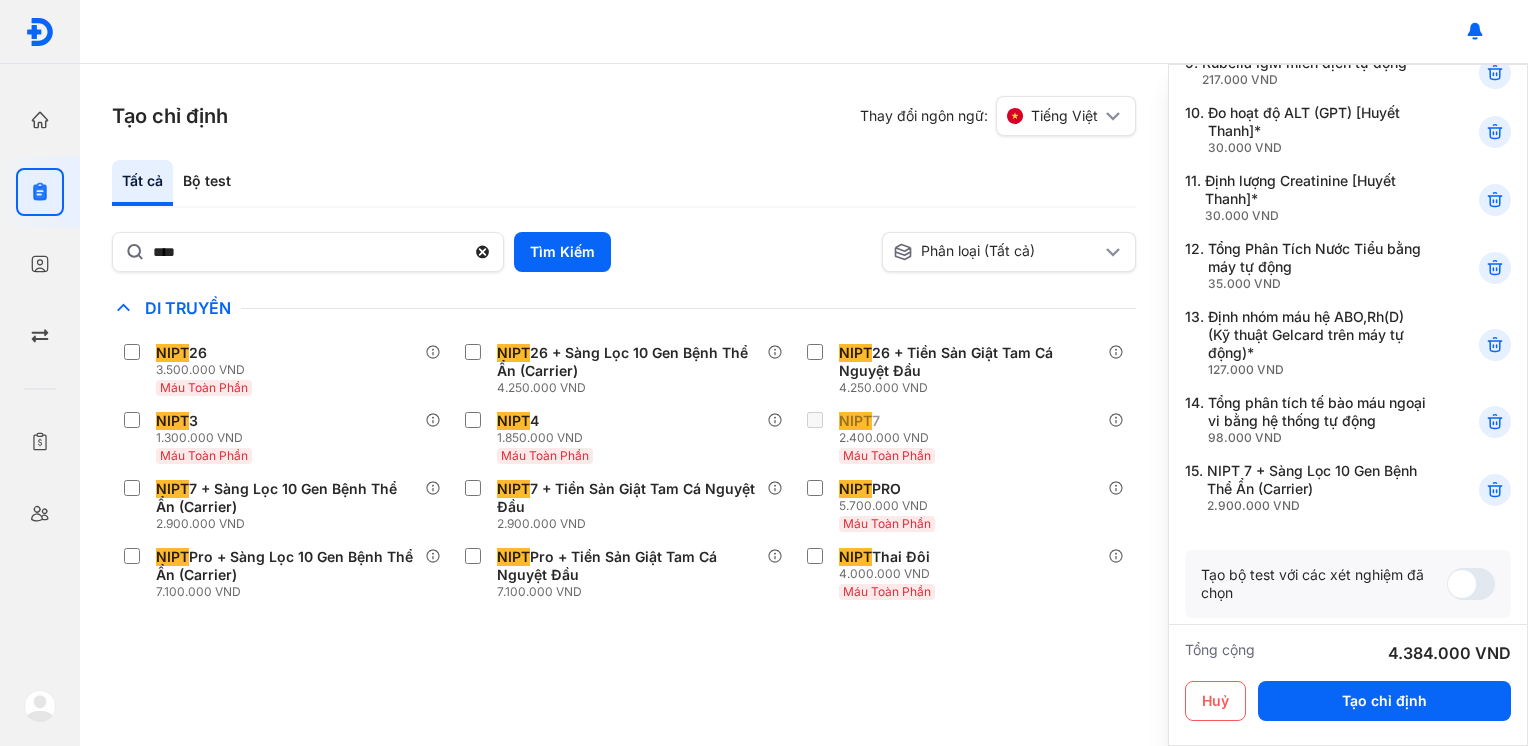 scroll, scrollTop: 1004, scrollLeft: 0, axis: vertical 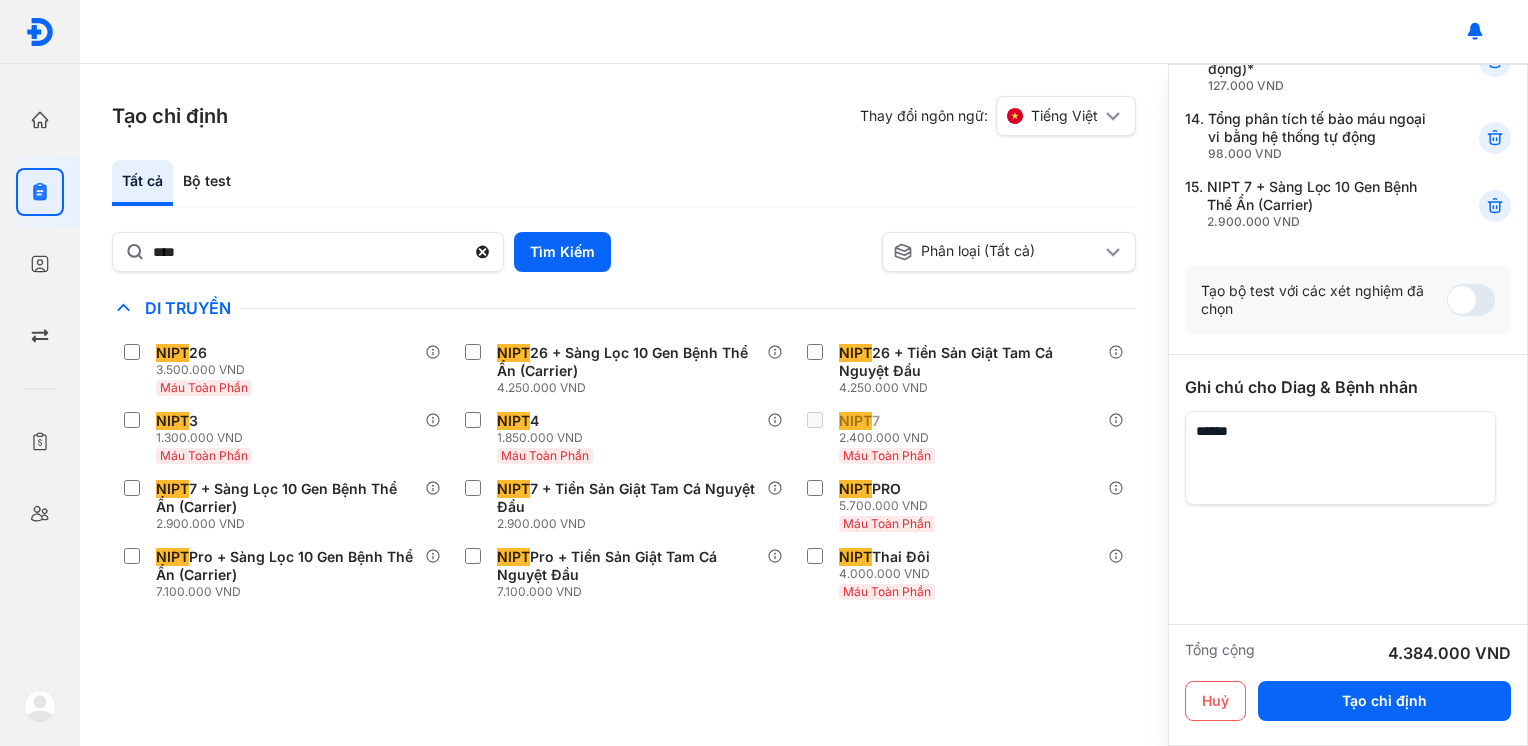 click at bounding box center (1348, 625) 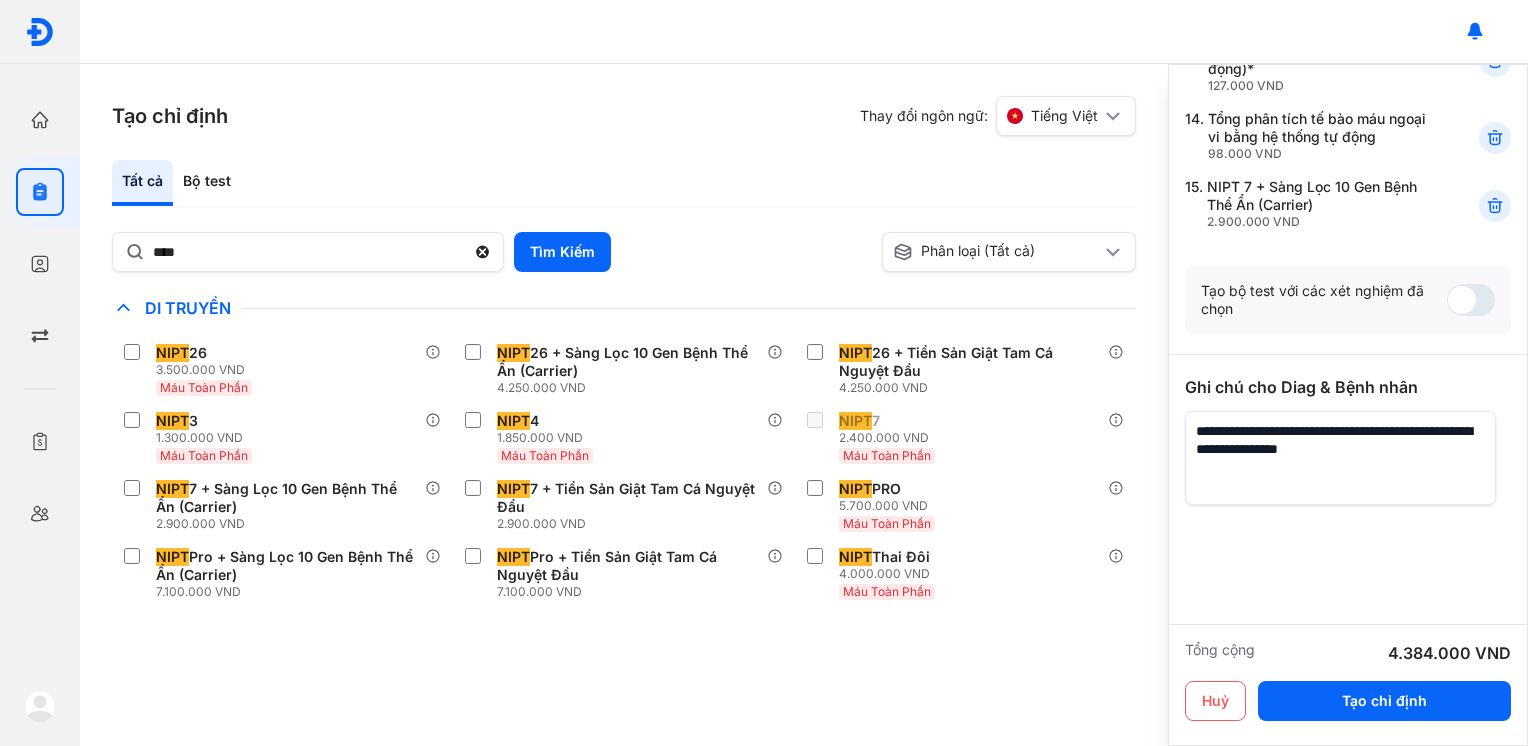 click at bounding box center [1340, 458] 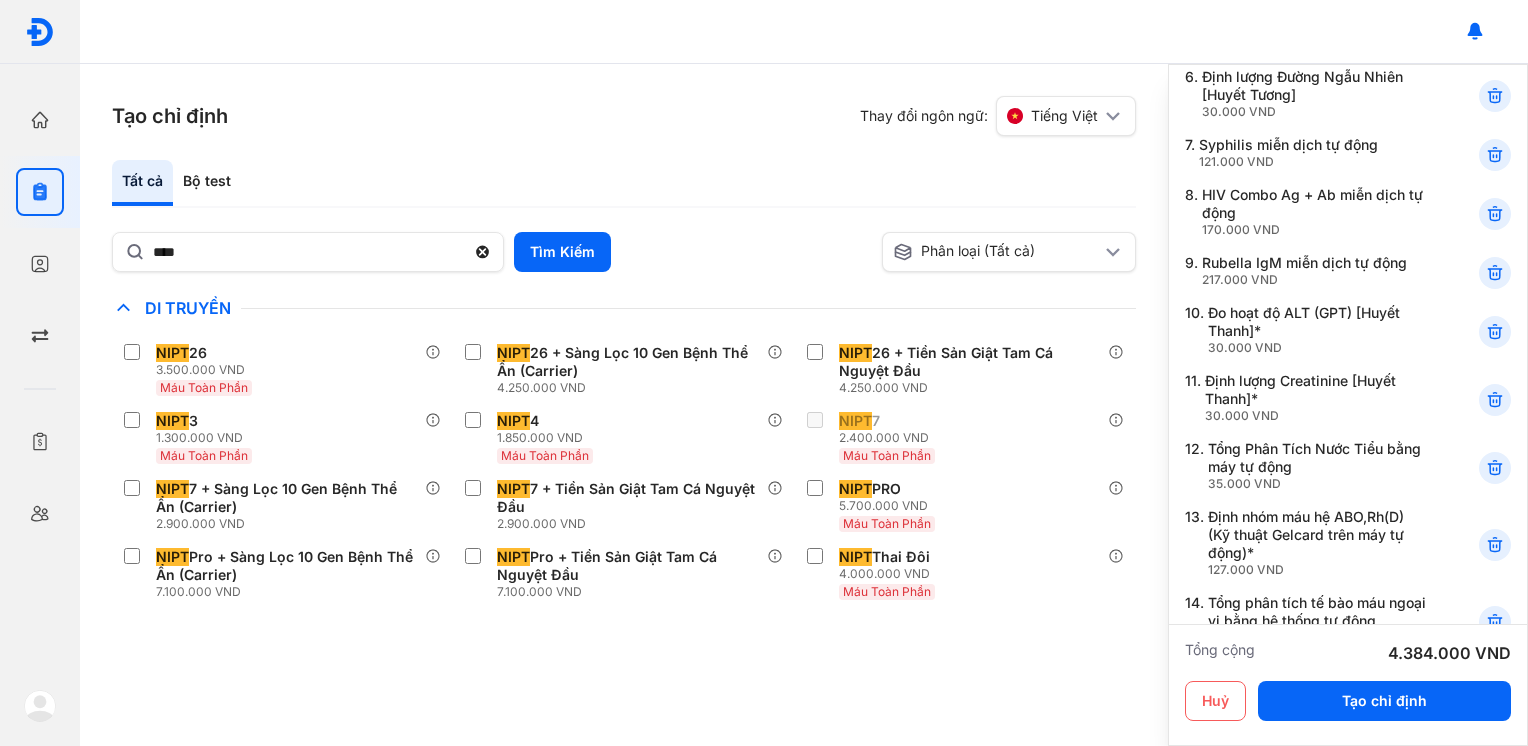 scroll, scrollTop: 0, scrollLeft: 0, axis: both 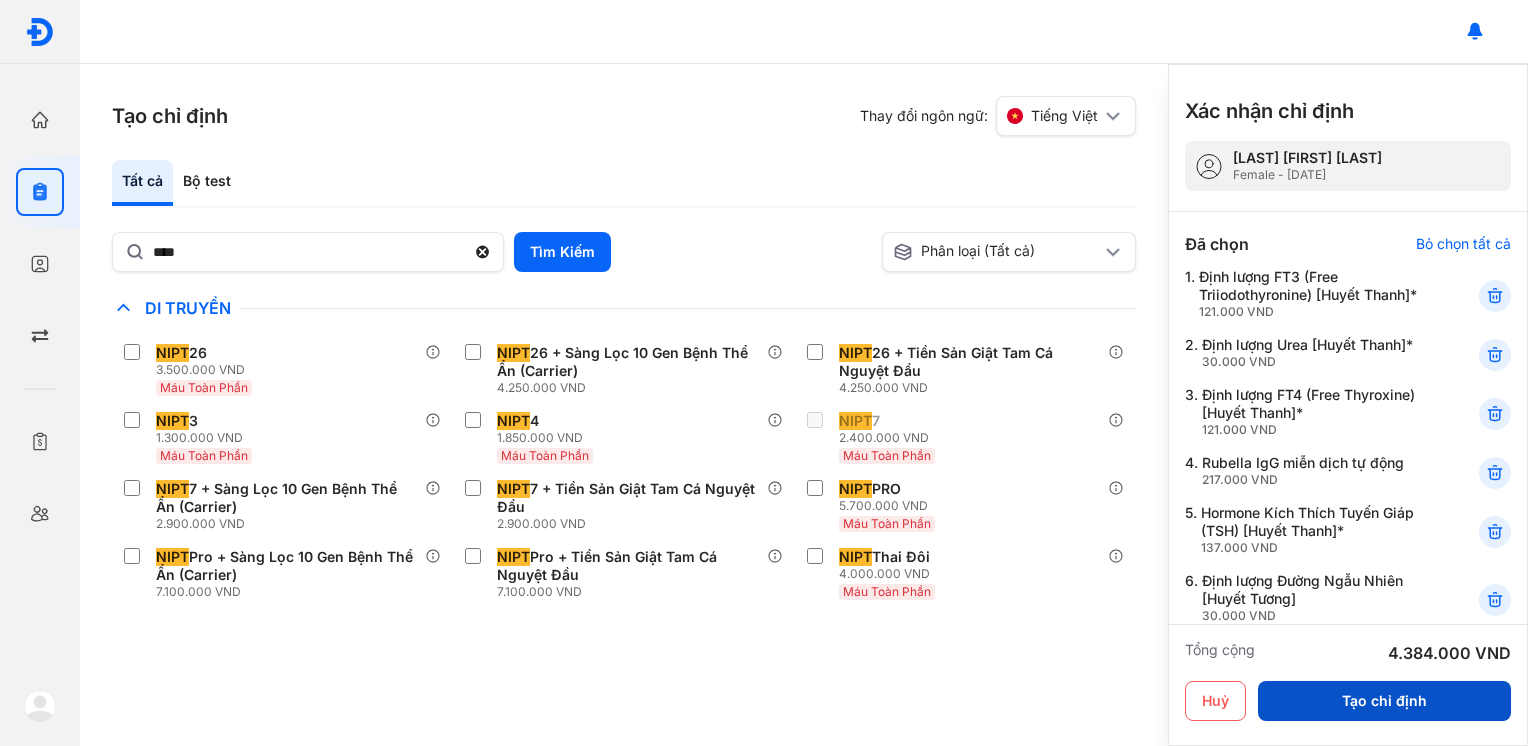 type on "**********" 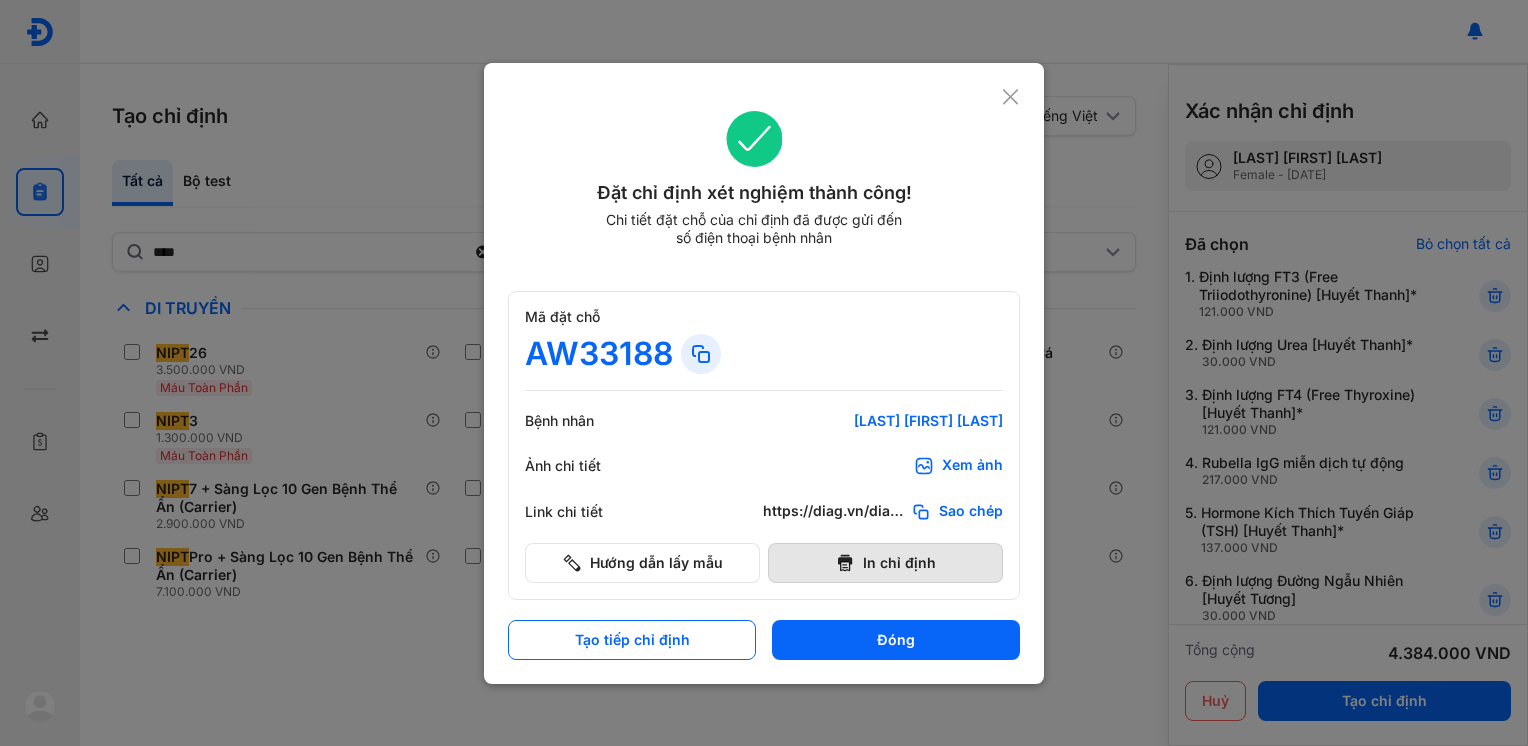 click on "In chỉ định" at bounding box center (885, 563) 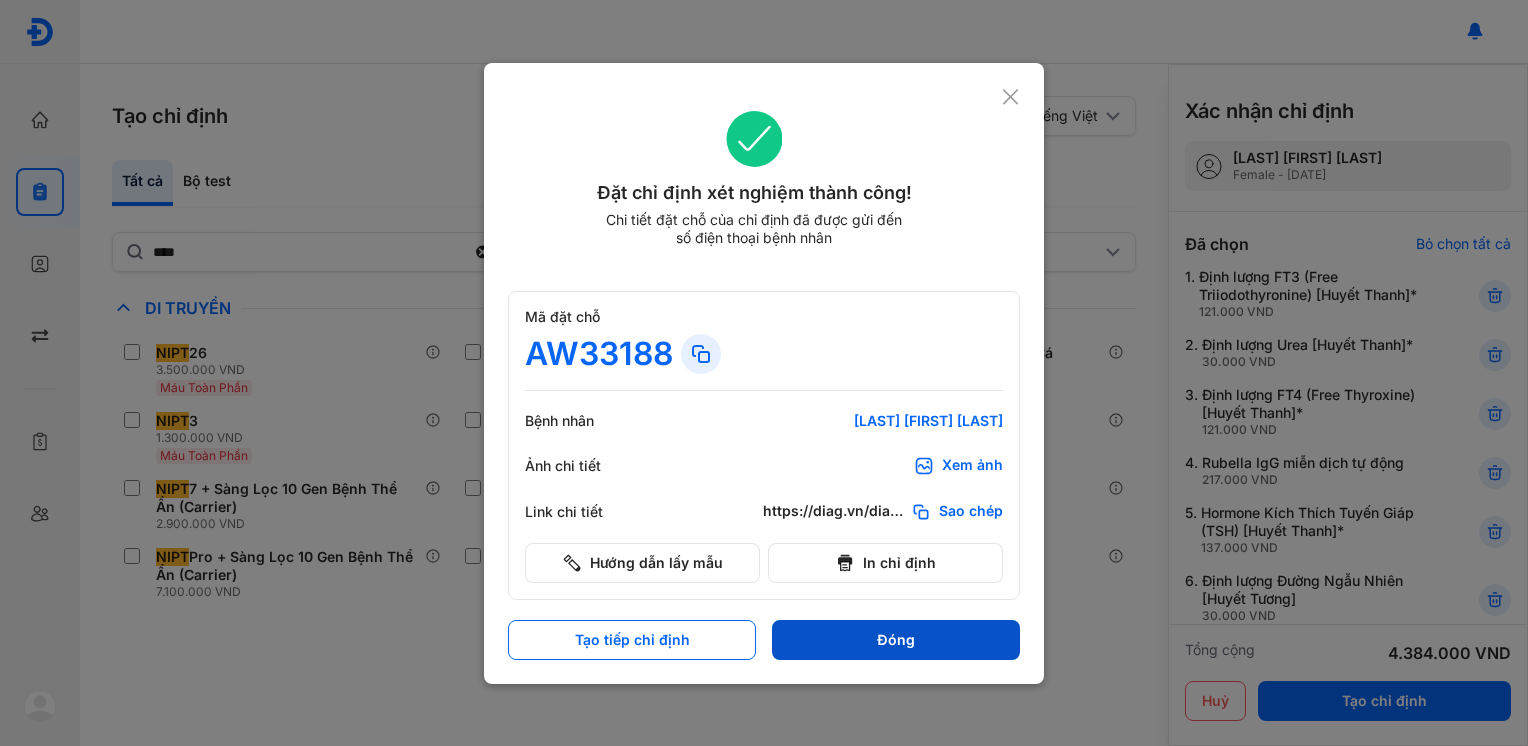 click on "Đóng" at bounding box center [896, 640] 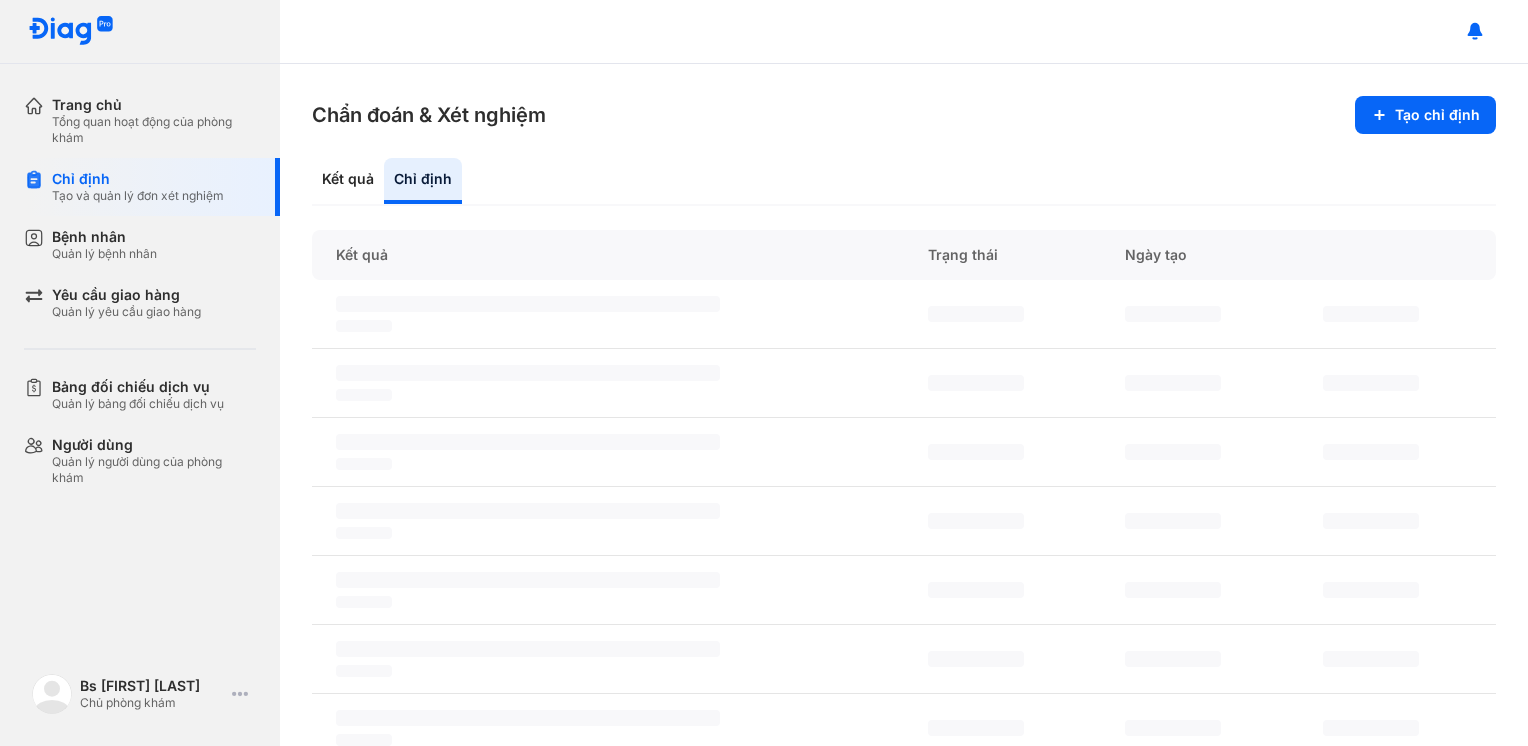 click on "‌" 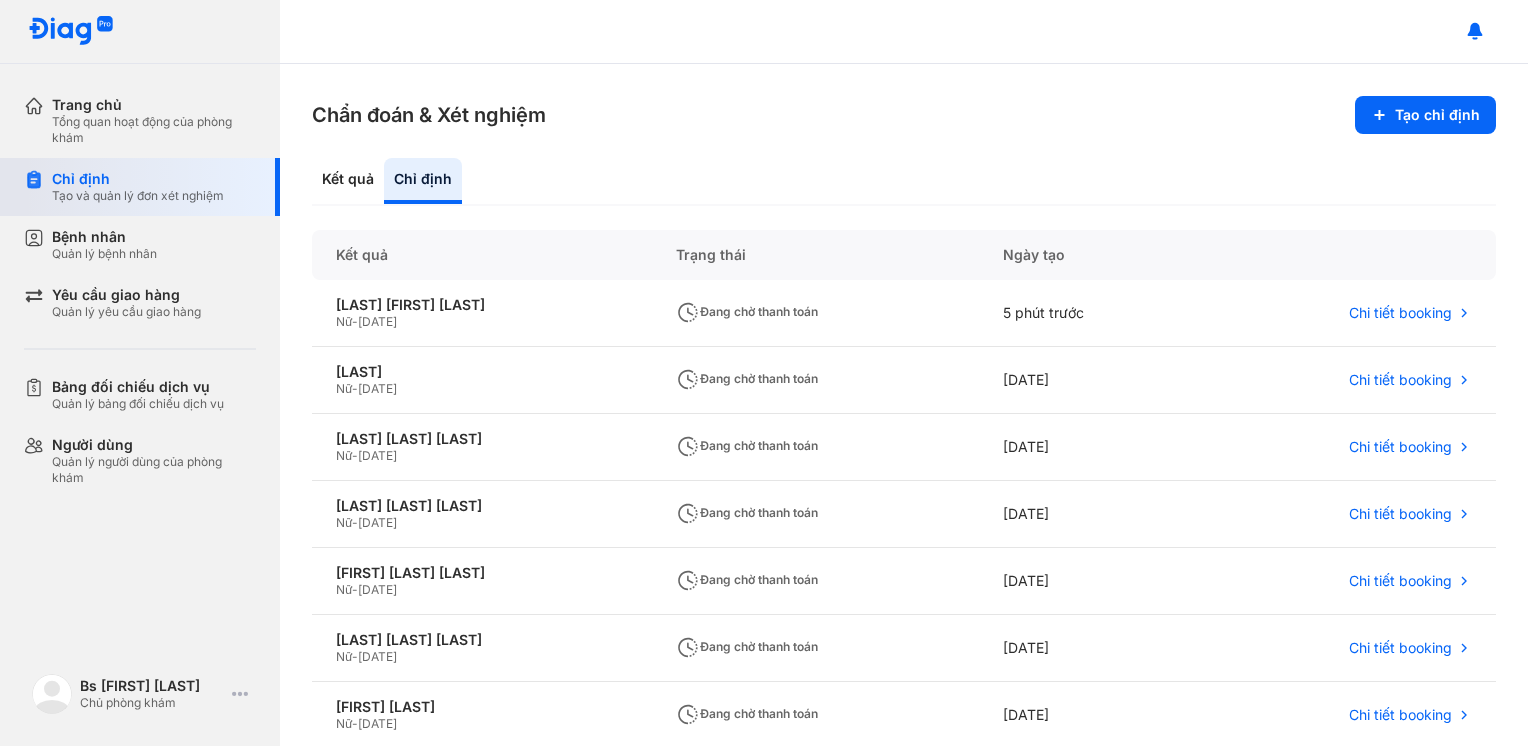 click on "Chỉ định Tạo và quản lý đơn xét nghiệm" at bounding box center [152, 187] 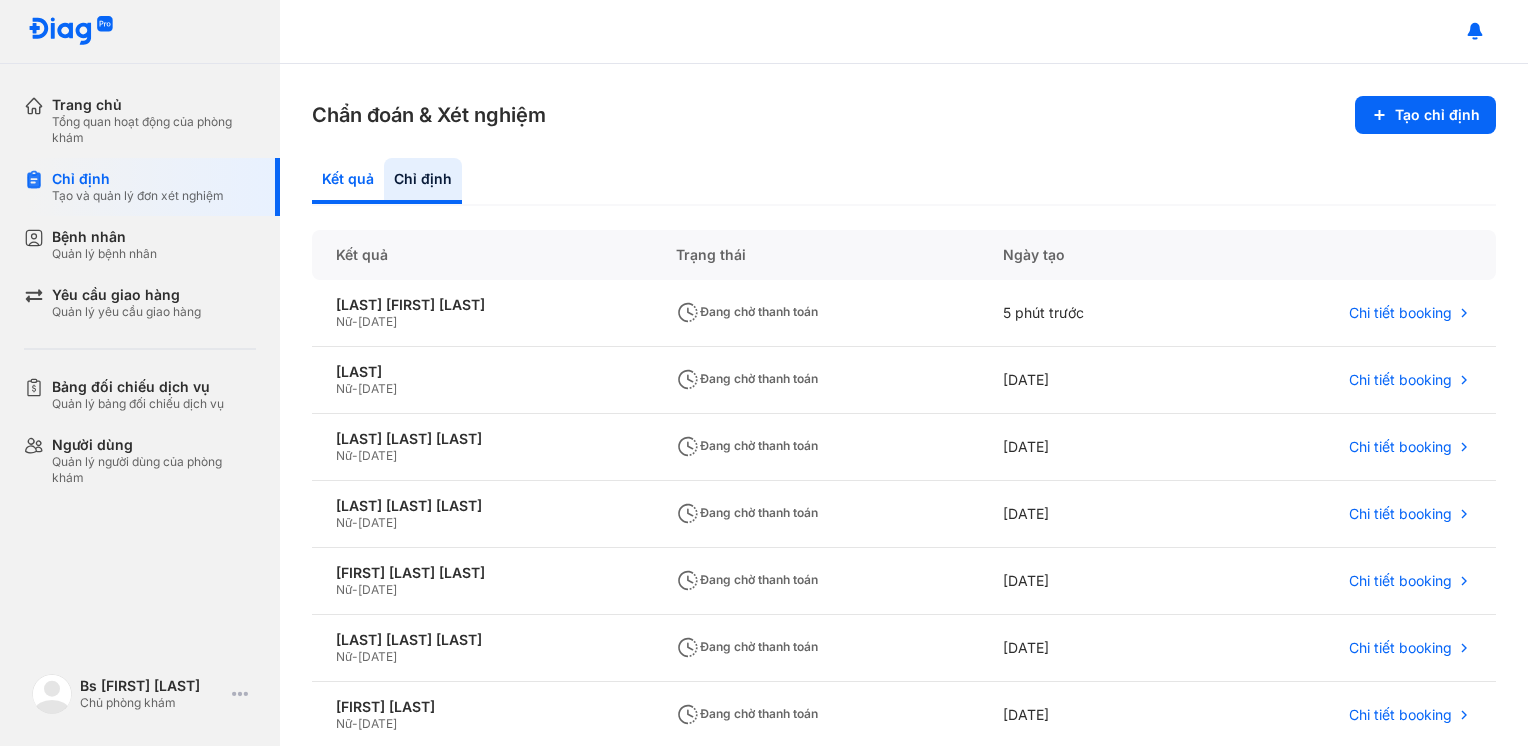 drag, startPoint x: 74, startPoint y: 204, endPoint x: 340, endPoint y: 183, distance: 266.82767 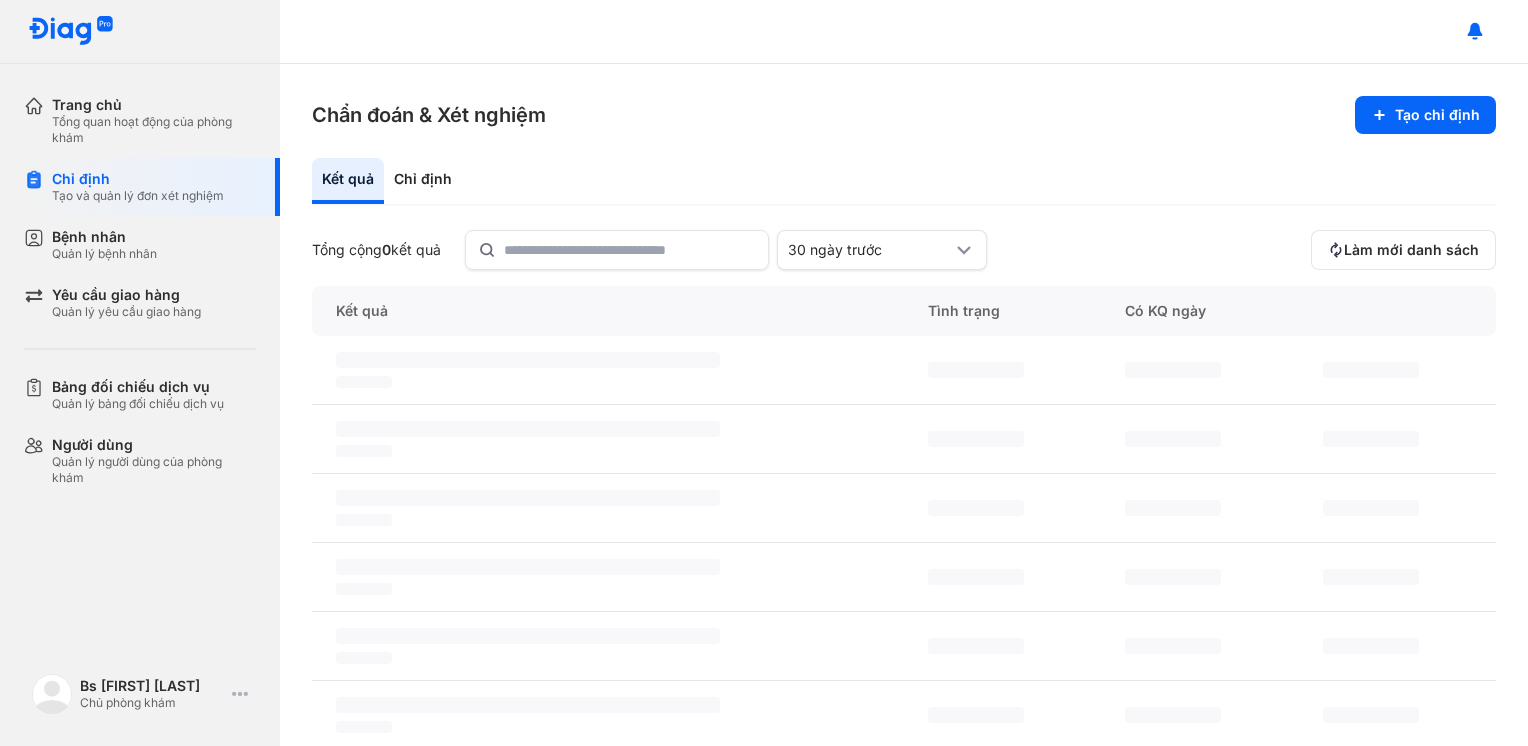 click on "Kết quả" 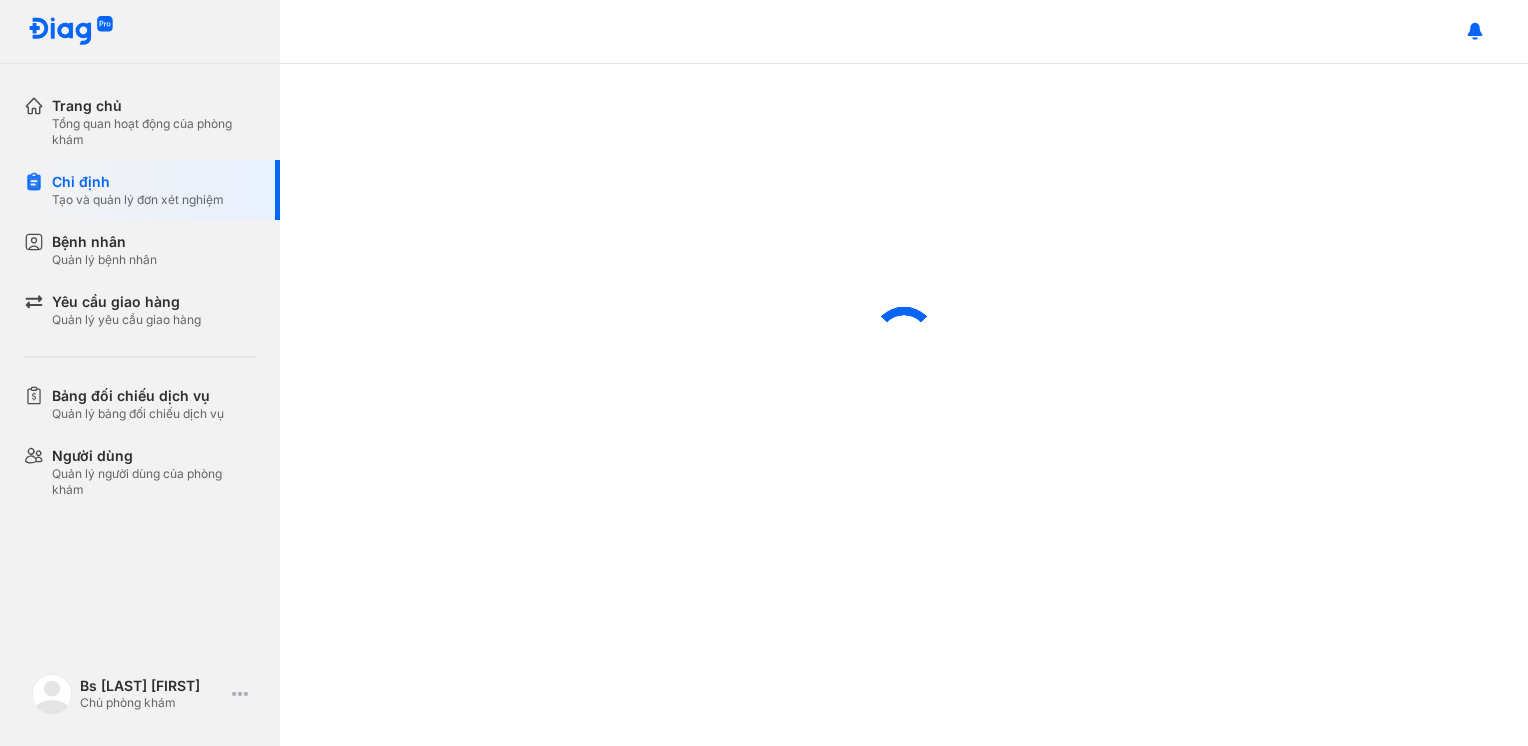 scroll, scrollTop: 0, scrollLeft: 0, axis: both 